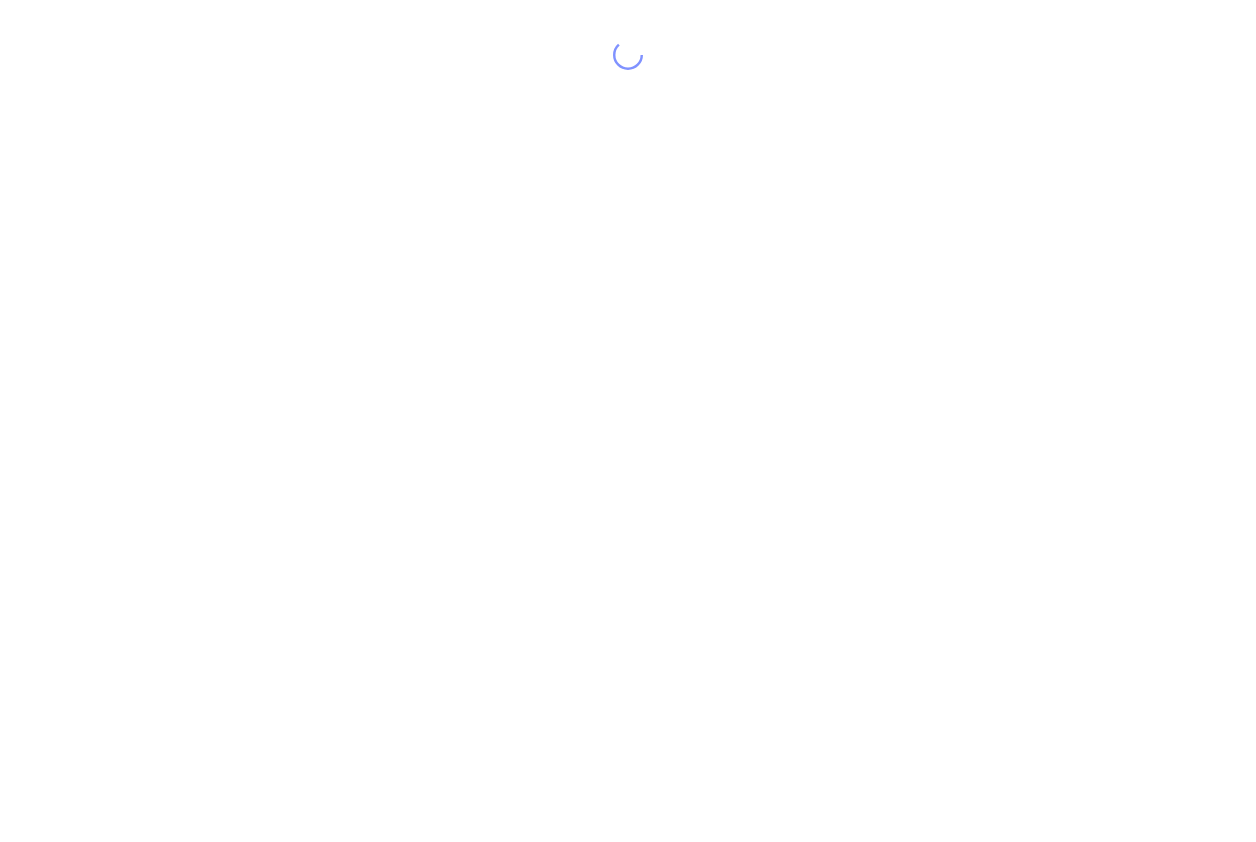scroll, scrollTop: 0, scrollLeft: 0, axis: both 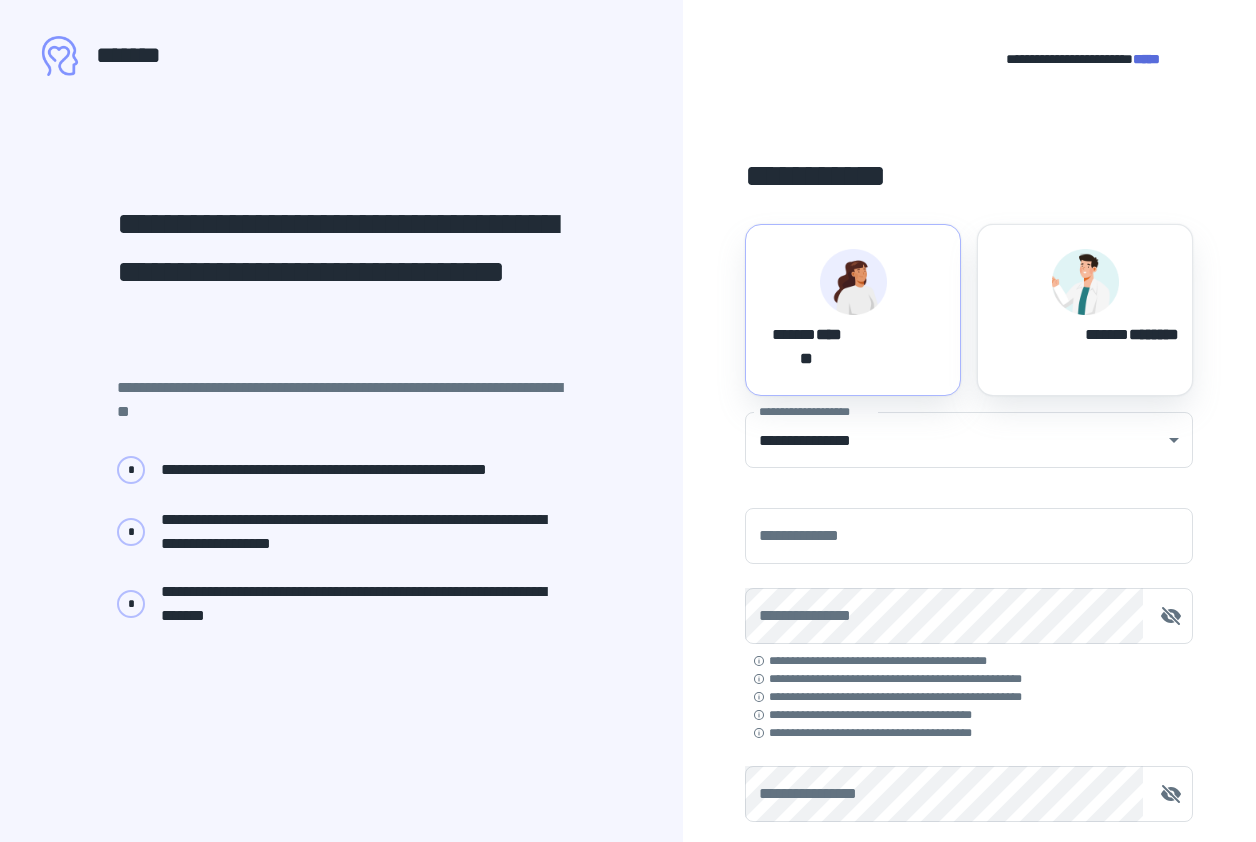 click on "******   *******" at bounding box center [806, 343] 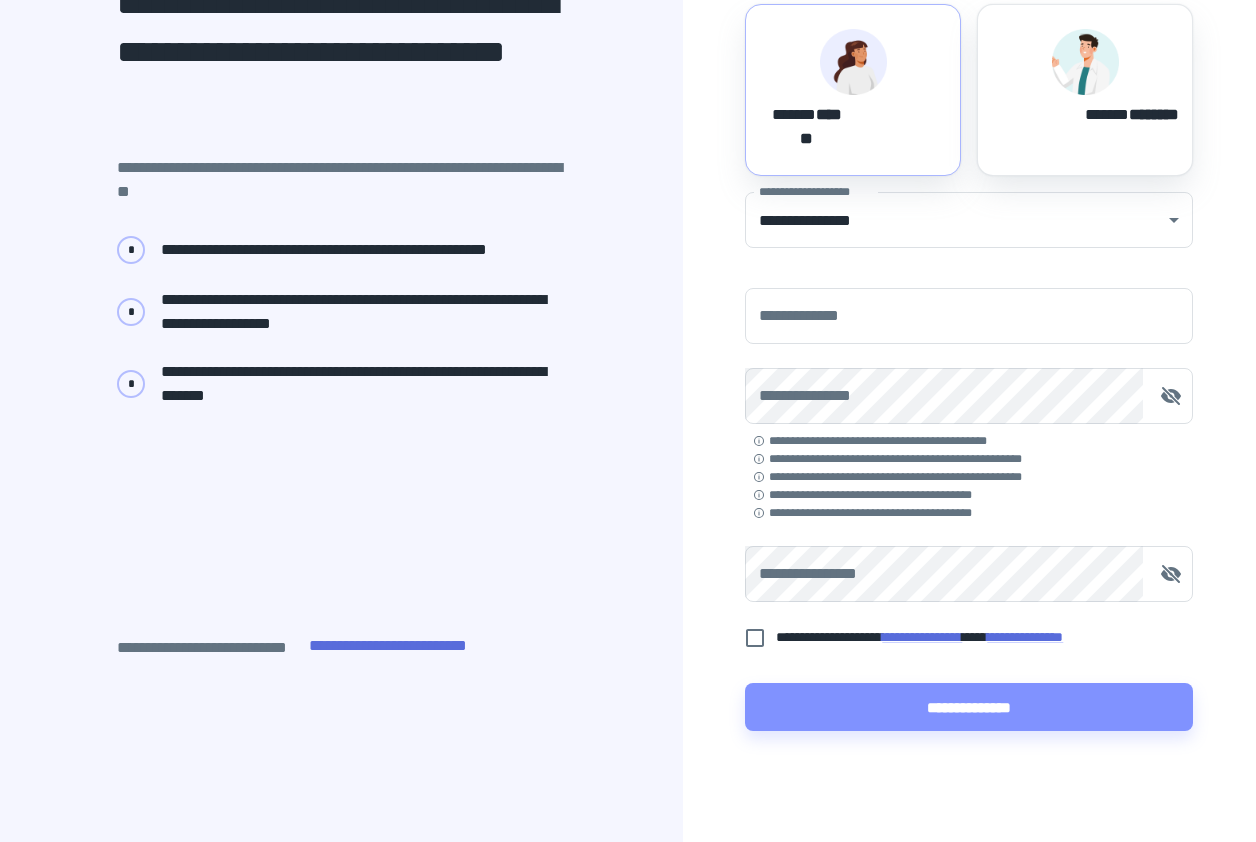 scroll, scrollTop: 237, scrollLeft: 0, axis: vertical 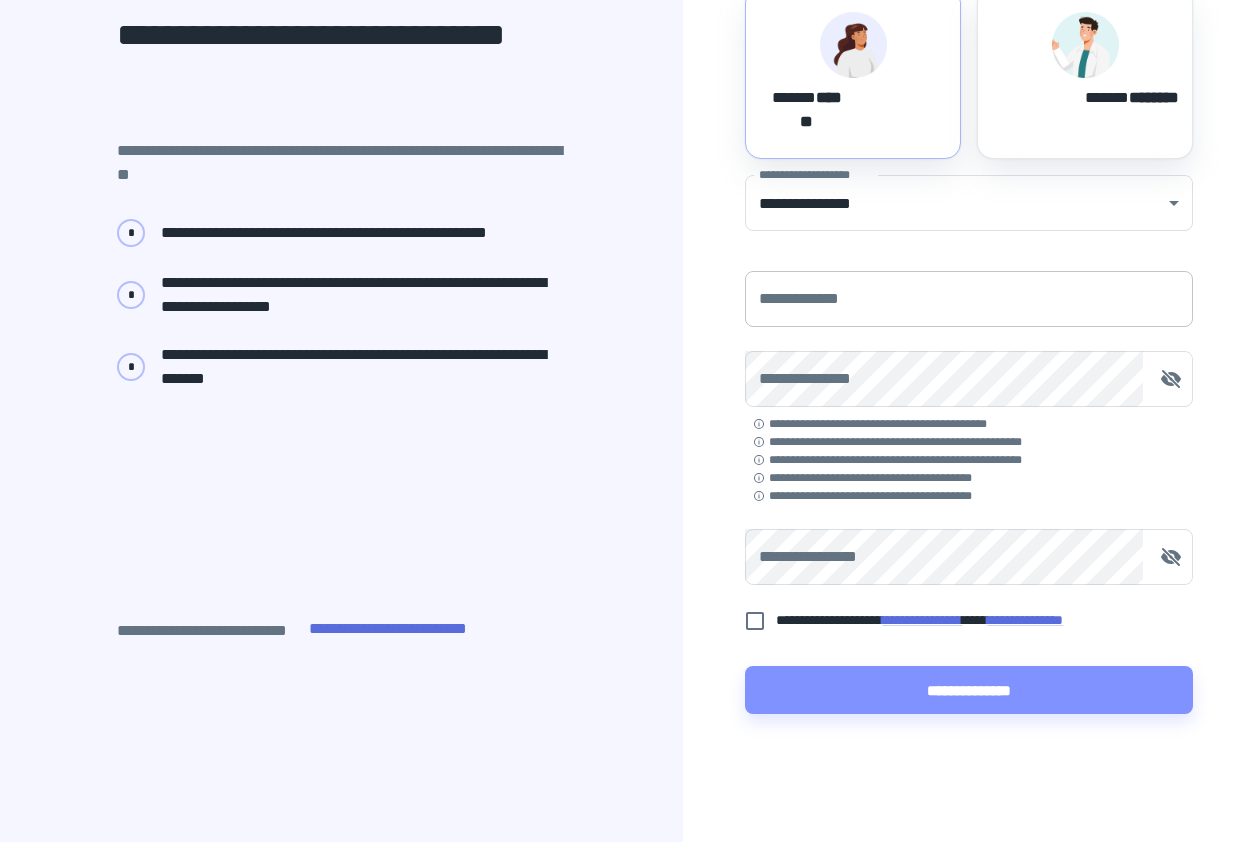 click on "**********" at bounding box center (969, 299) 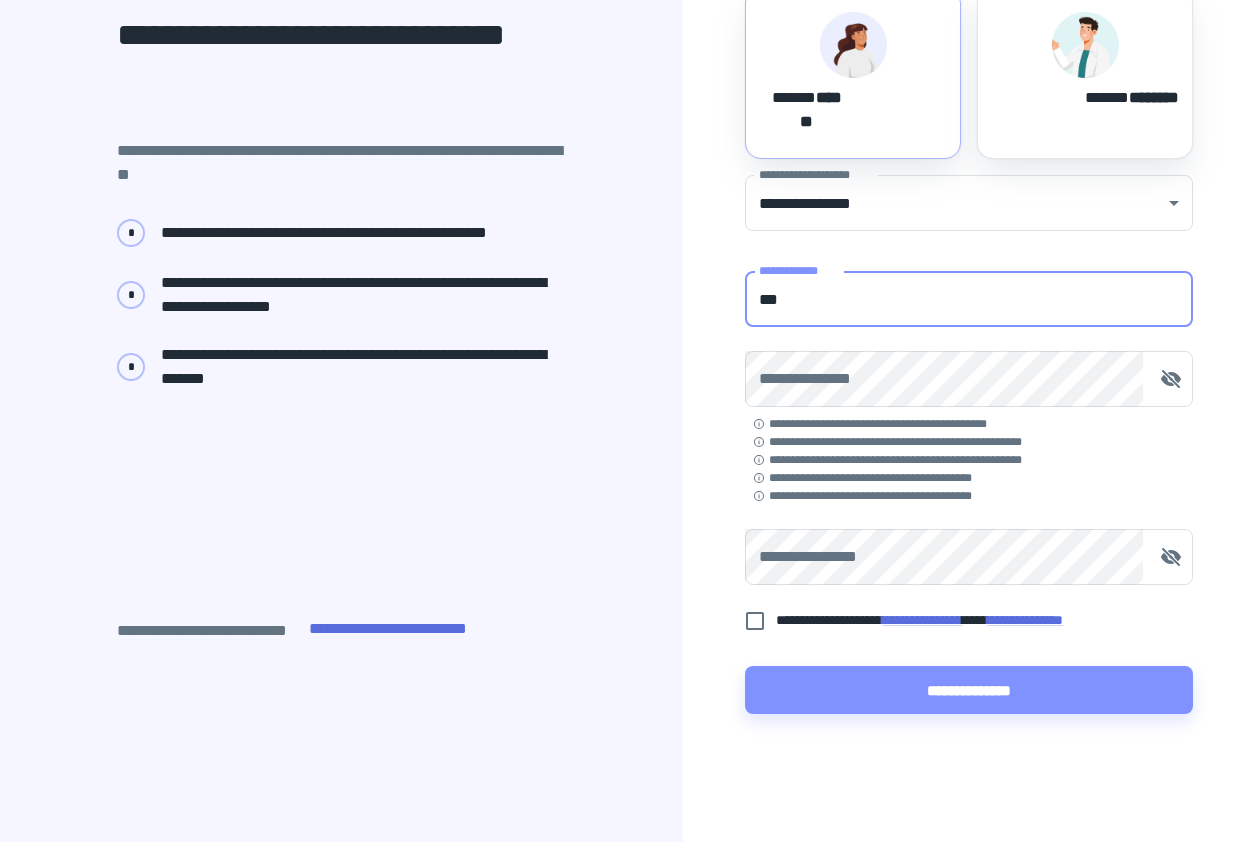 click on "***" at bounding box center [969, 299] 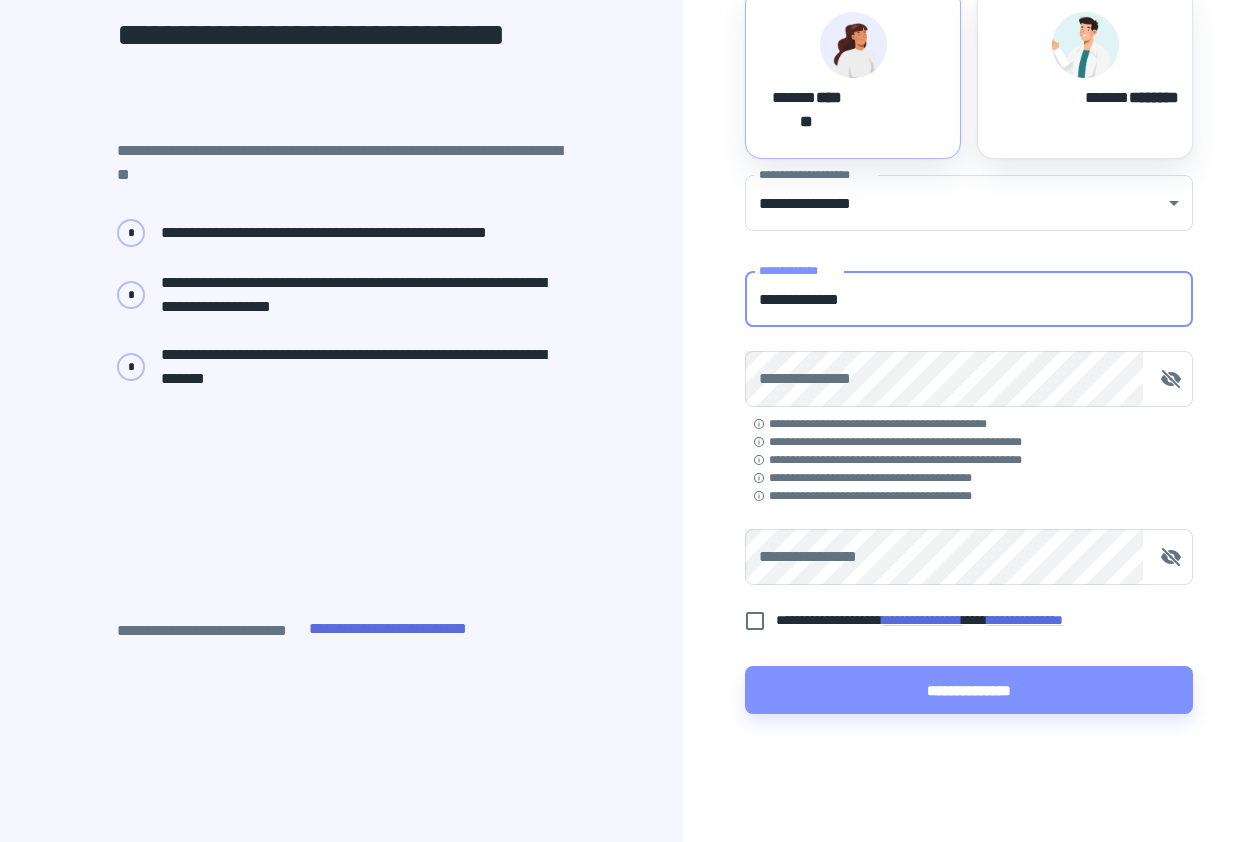 type on "**********" 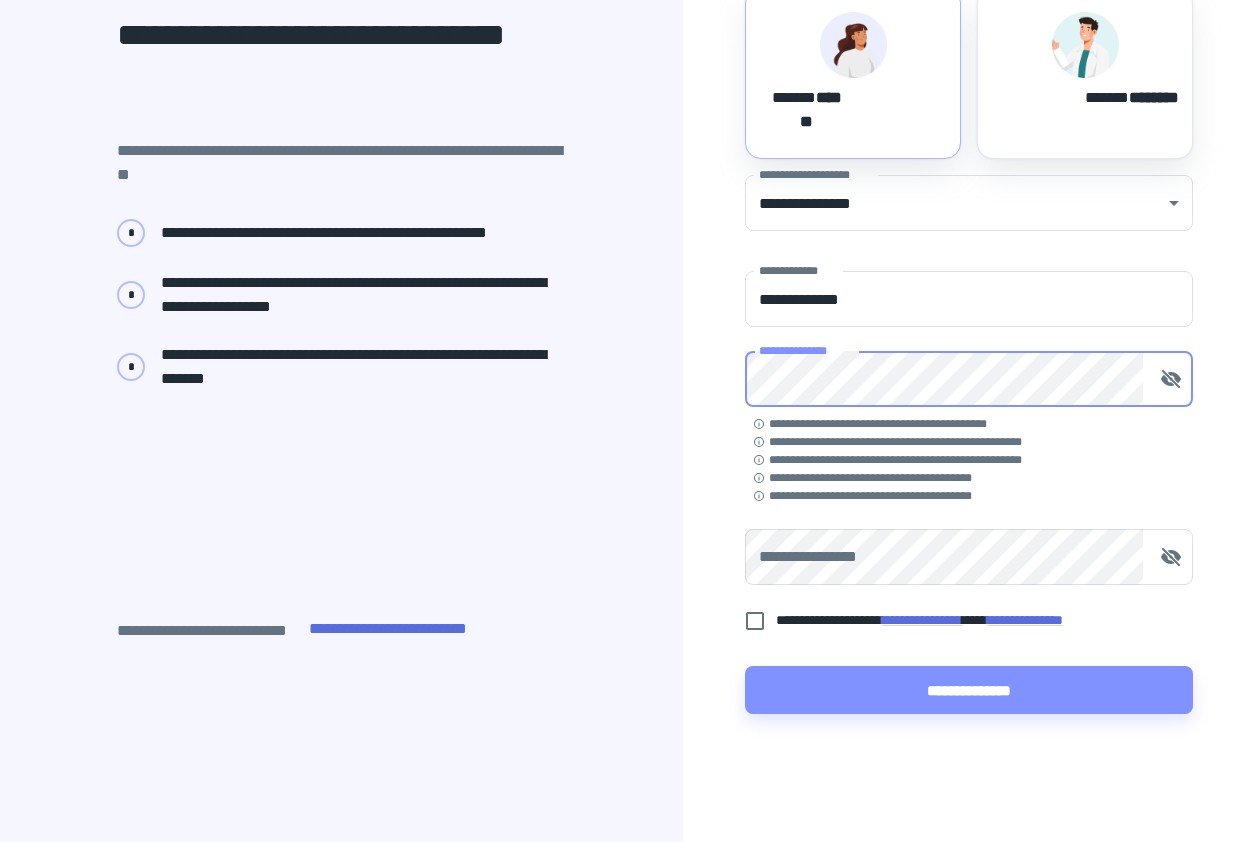 scroll, scrollTop: 213, scrollLeft: 0, axis: vertical 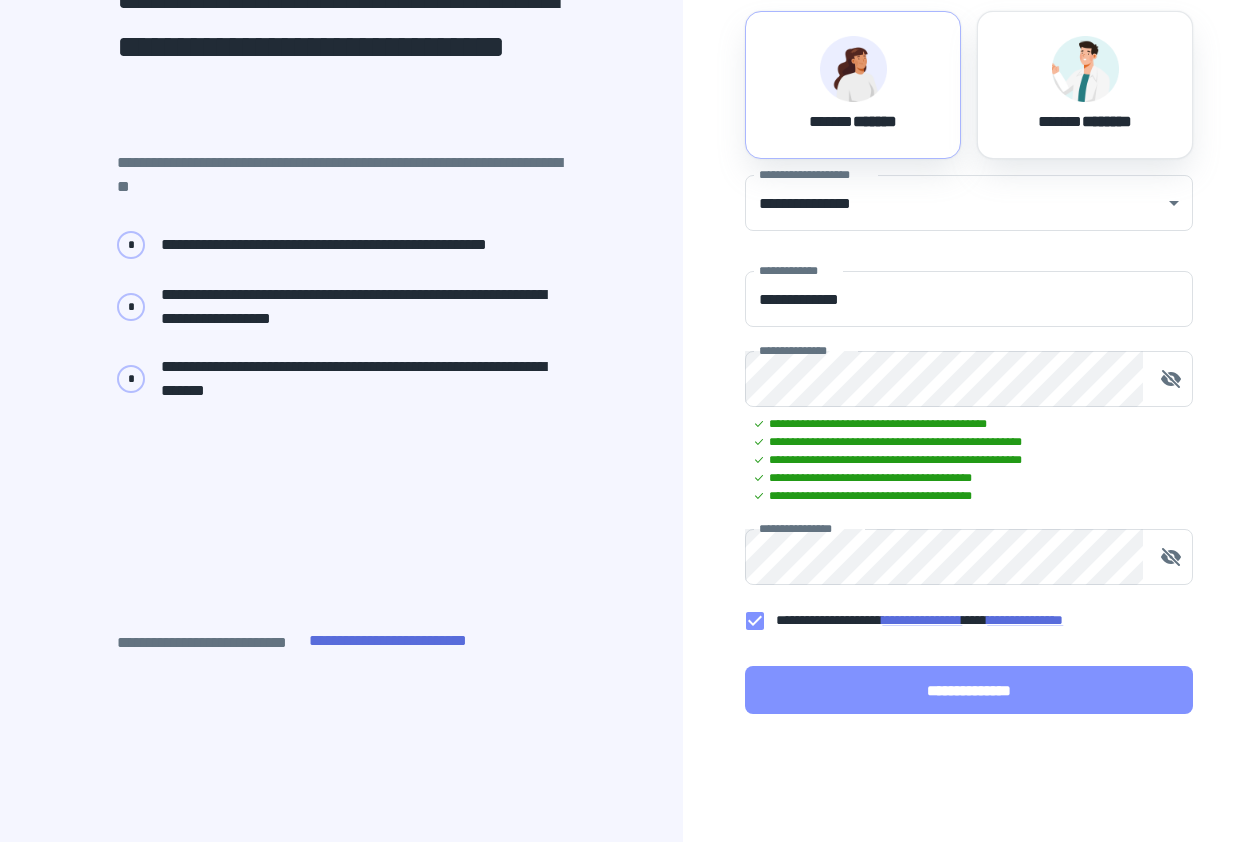 click on "**********" at bounding box center (969, 690) 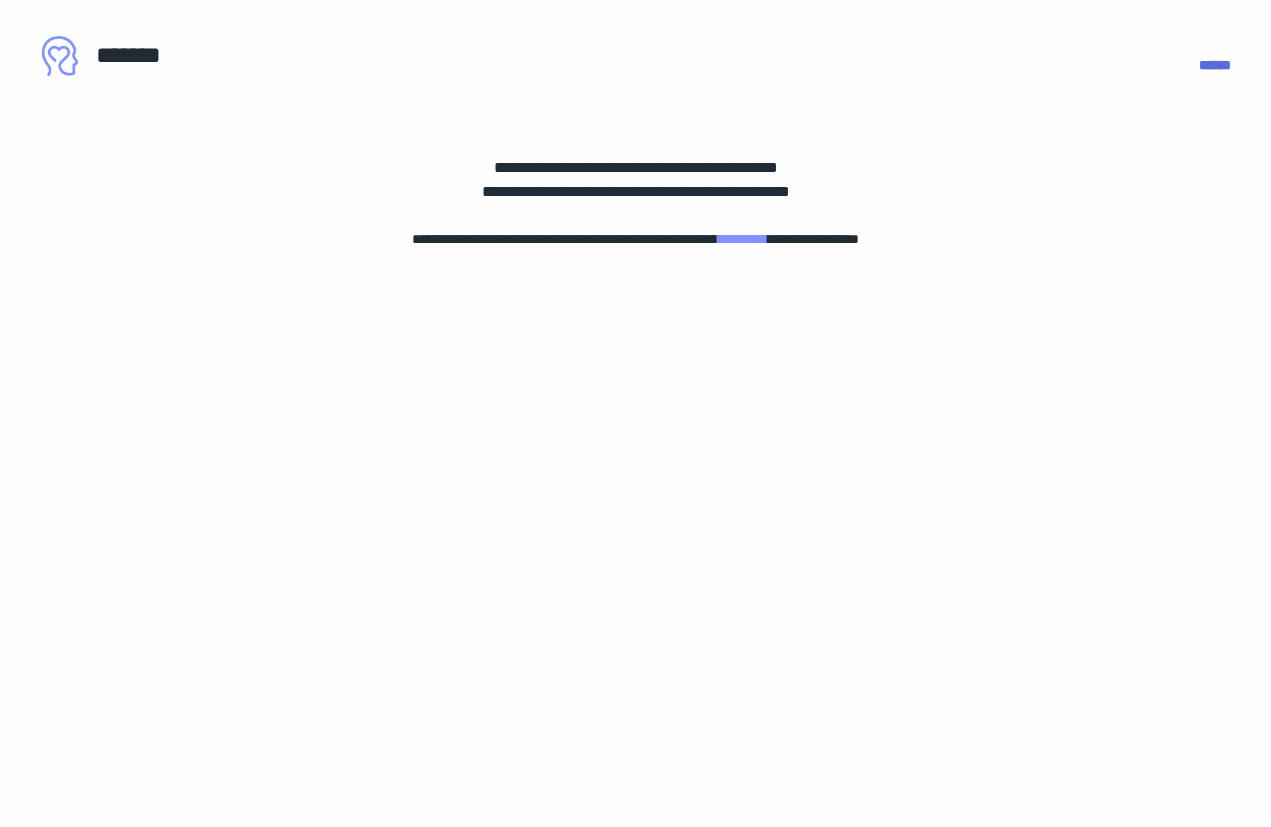 scroll, scrollTop: 0, scrollLeft: 0, axis: both 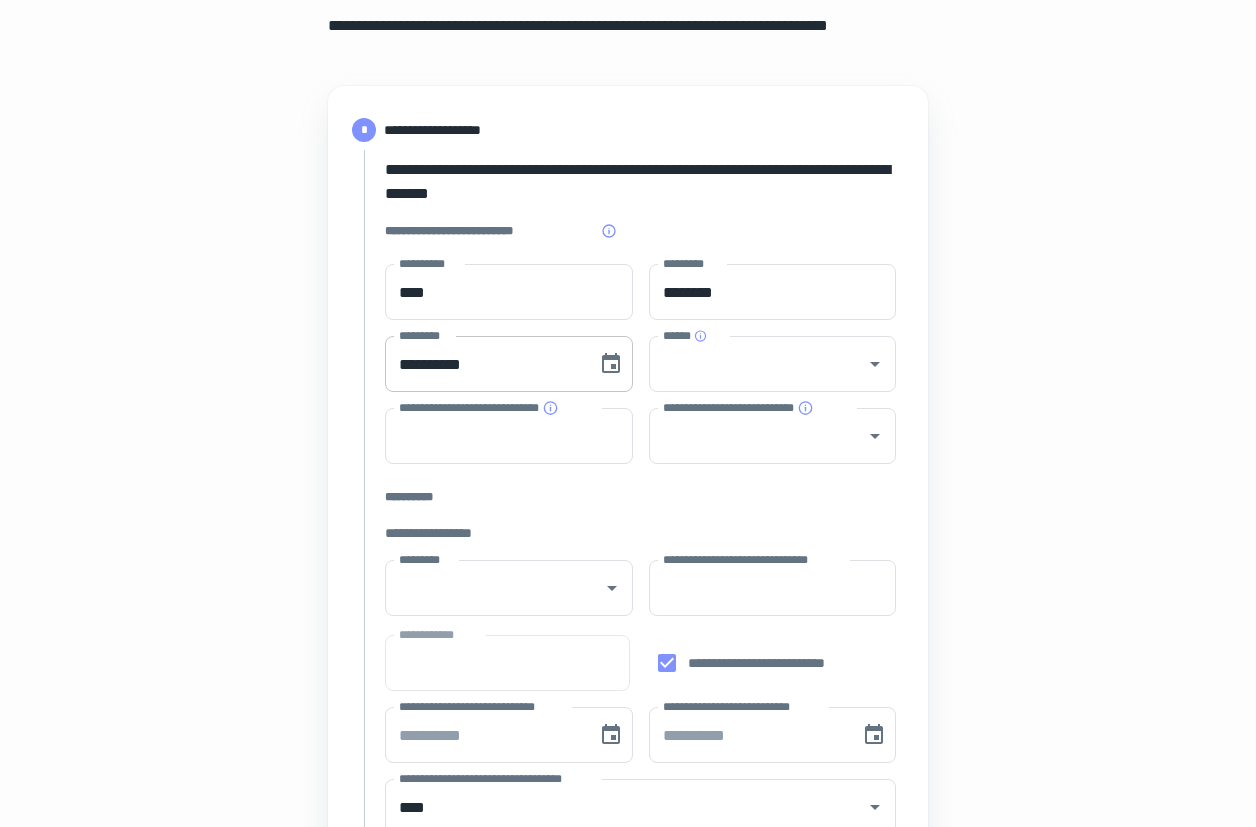 click on "**********" at bounding box center (484, 364) 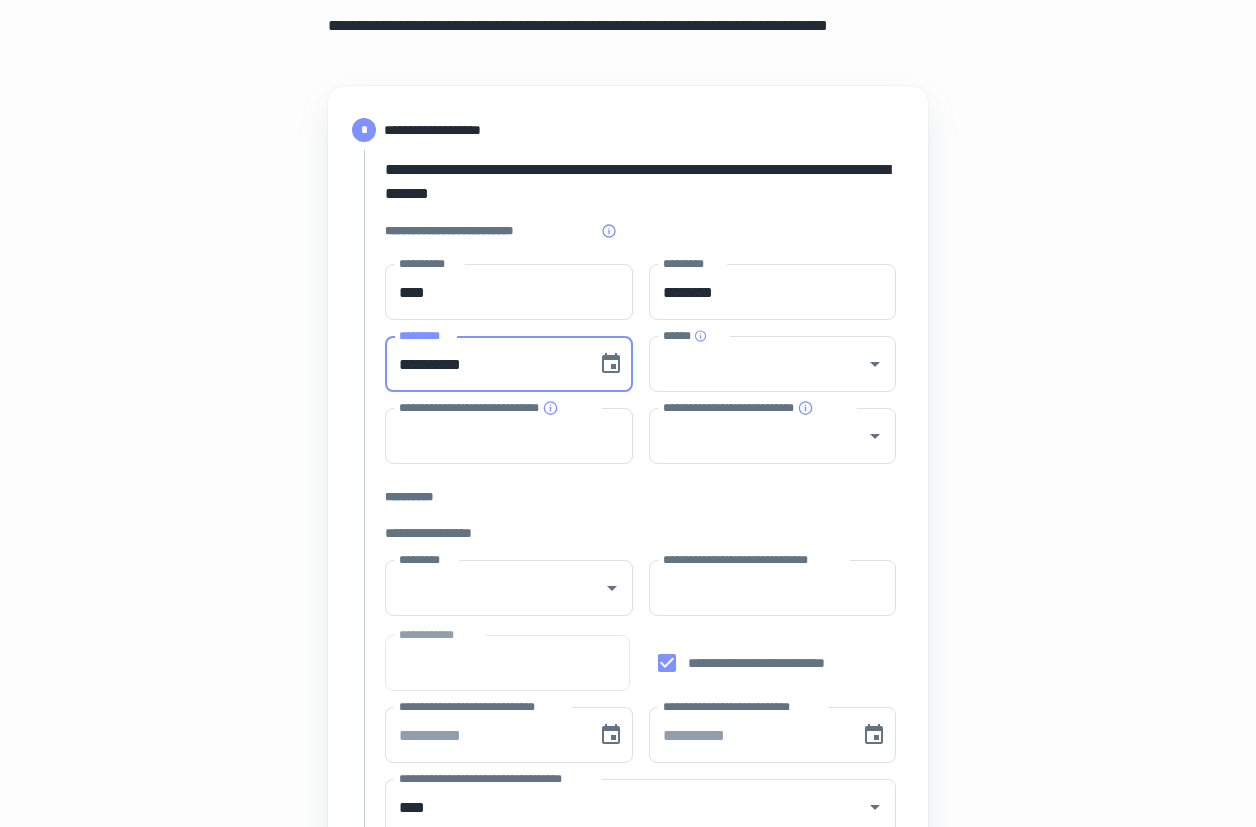 type on "**********" 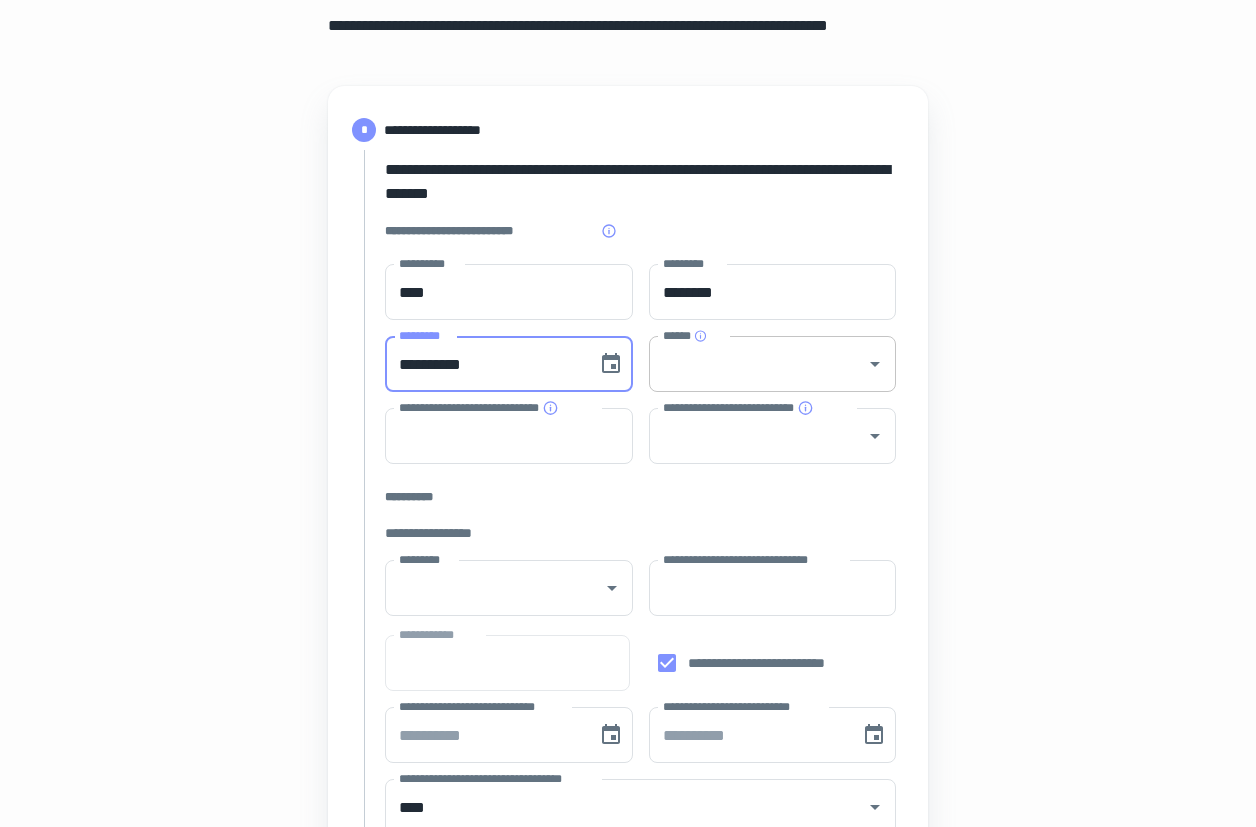 click on "******" at bounding box center (758, 364) 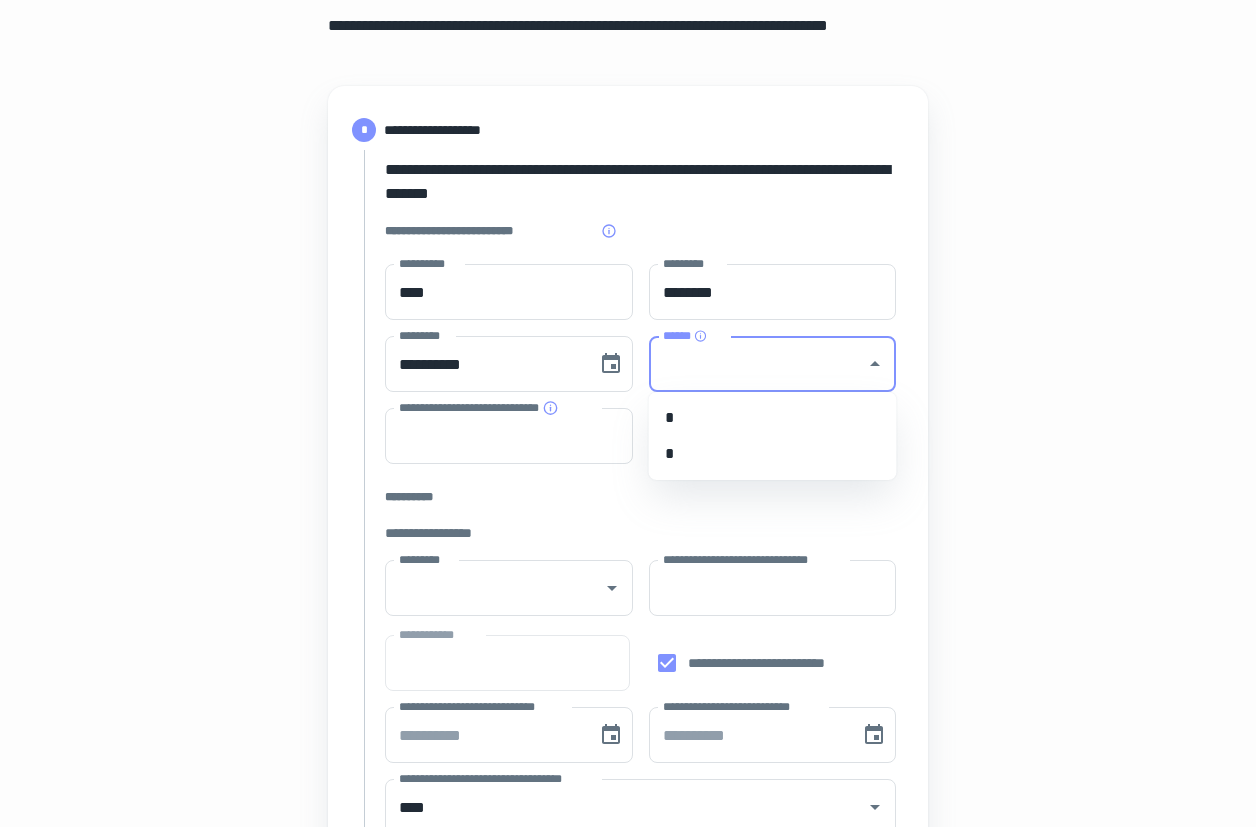 click on "**********" at bounding box center (628, 796) 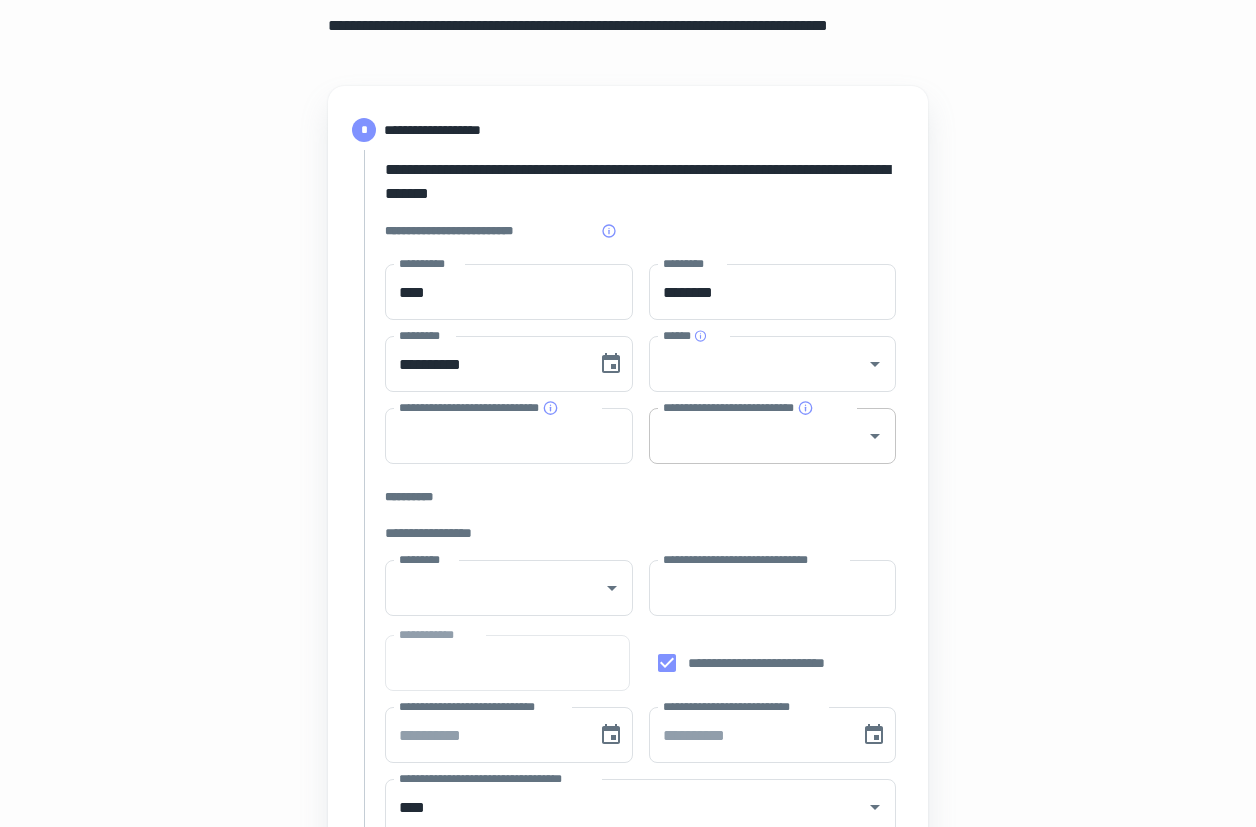 click on "**********" at bounding box center (758, 436) 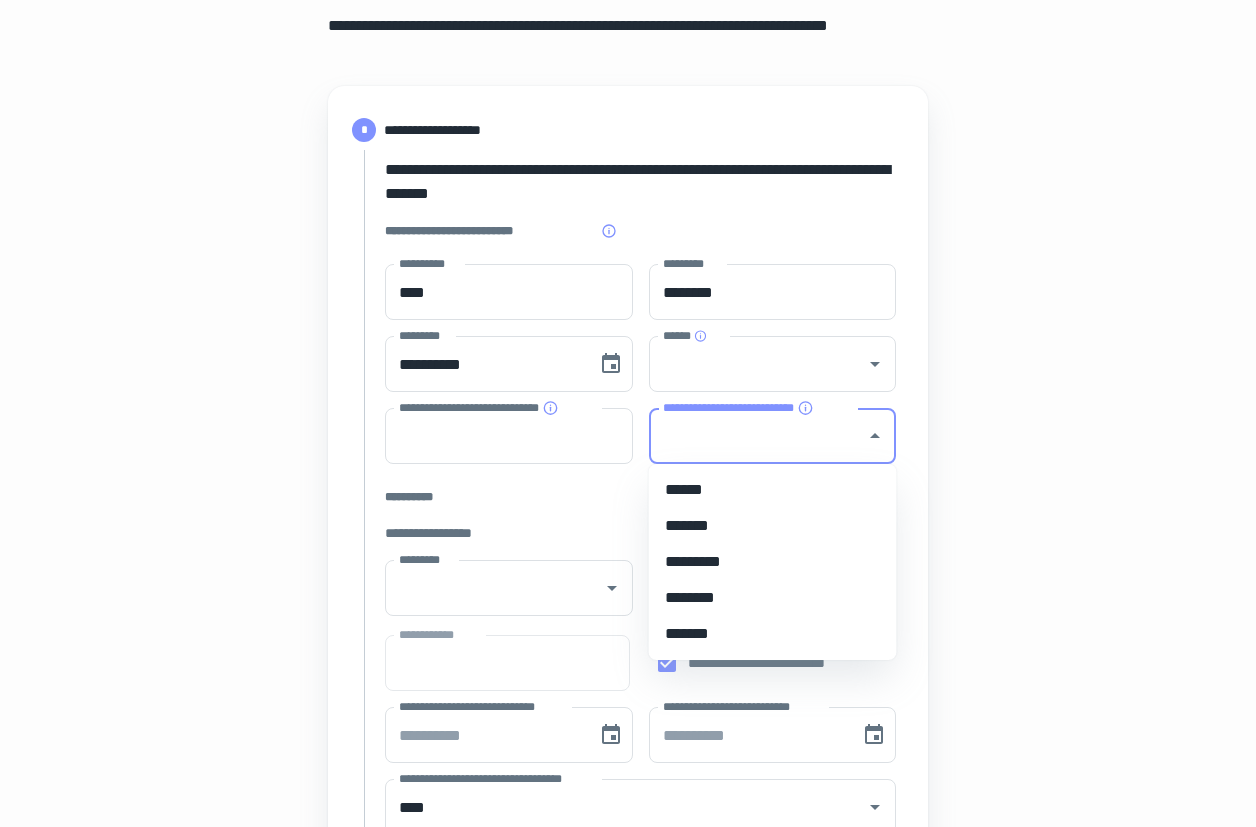 click on "******" at bounding box center [773, 490] 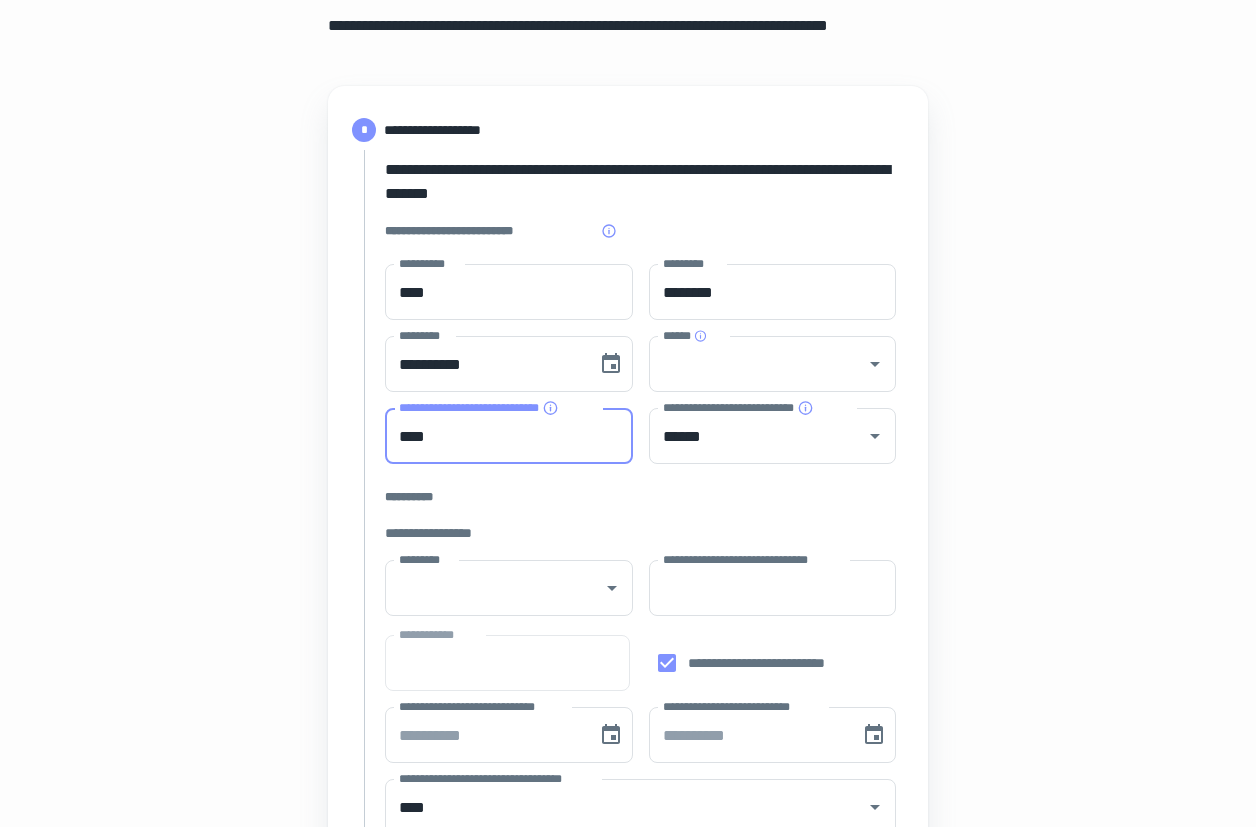 type on "****" 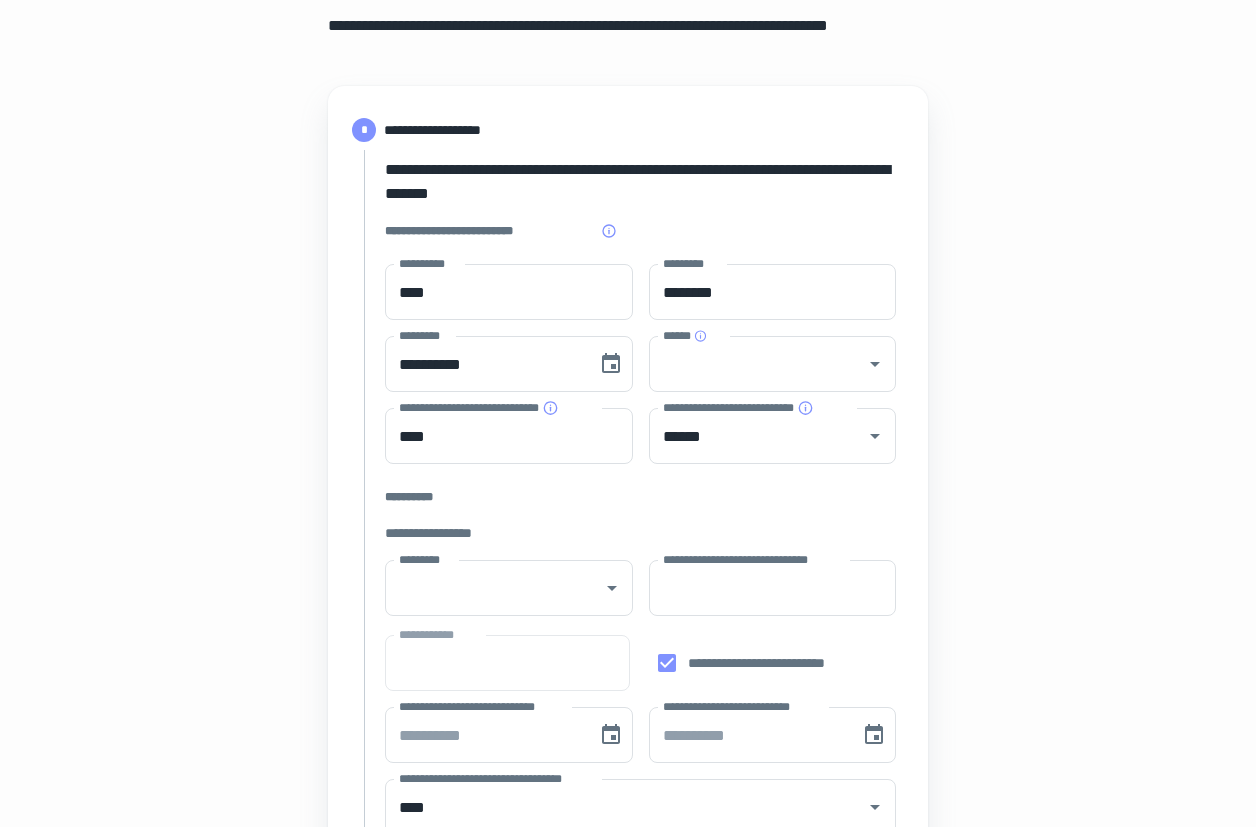 click on "**********" at bounding box center [628, 732] 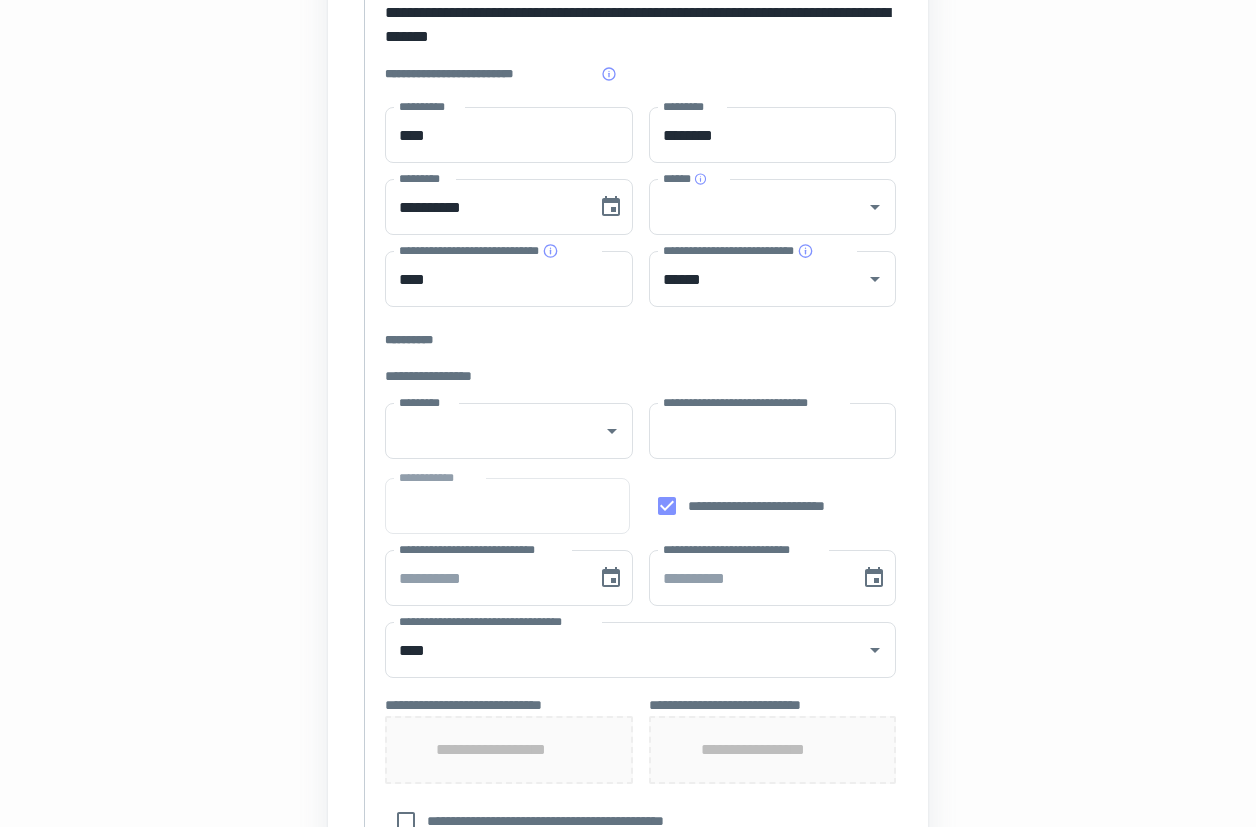 scroll, scrollTop: 334, scrollLeft: 0, axis: vertical 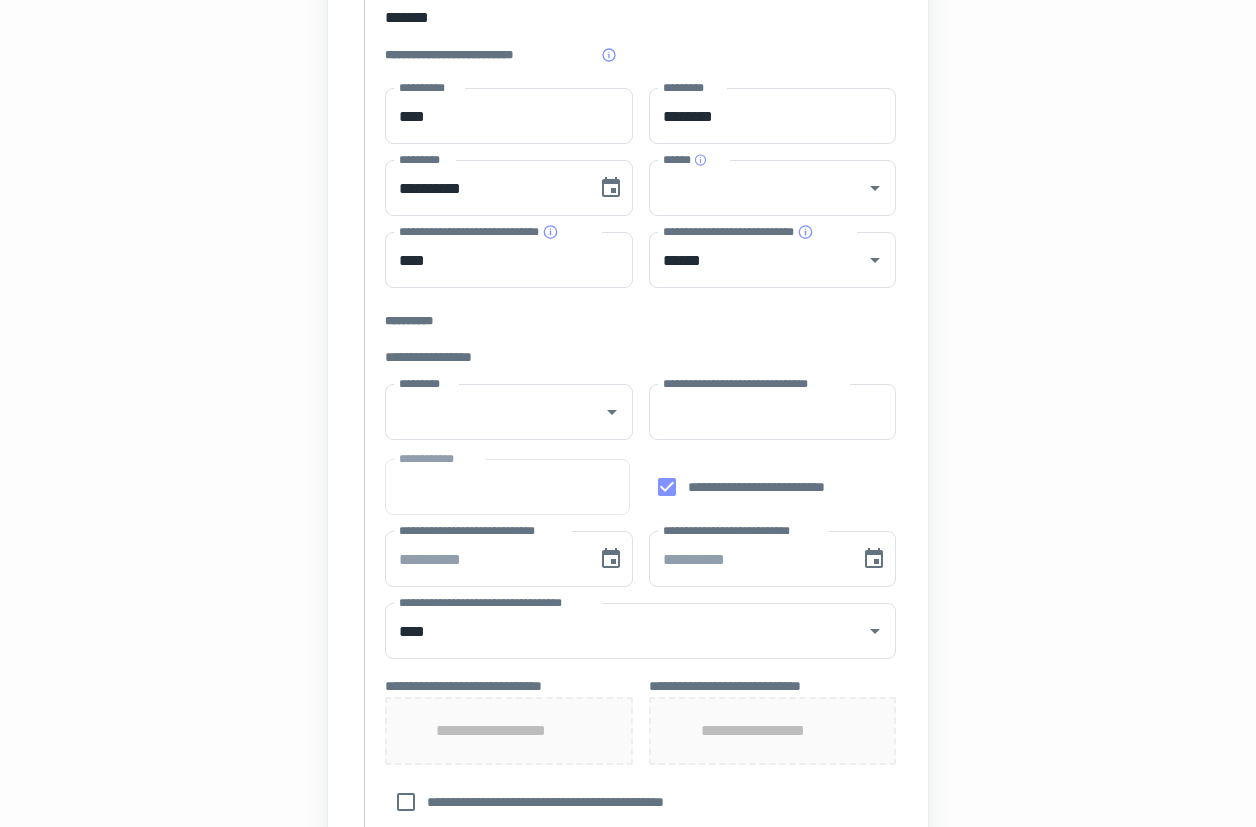 click on "**********" at bounding box center [628, 556] 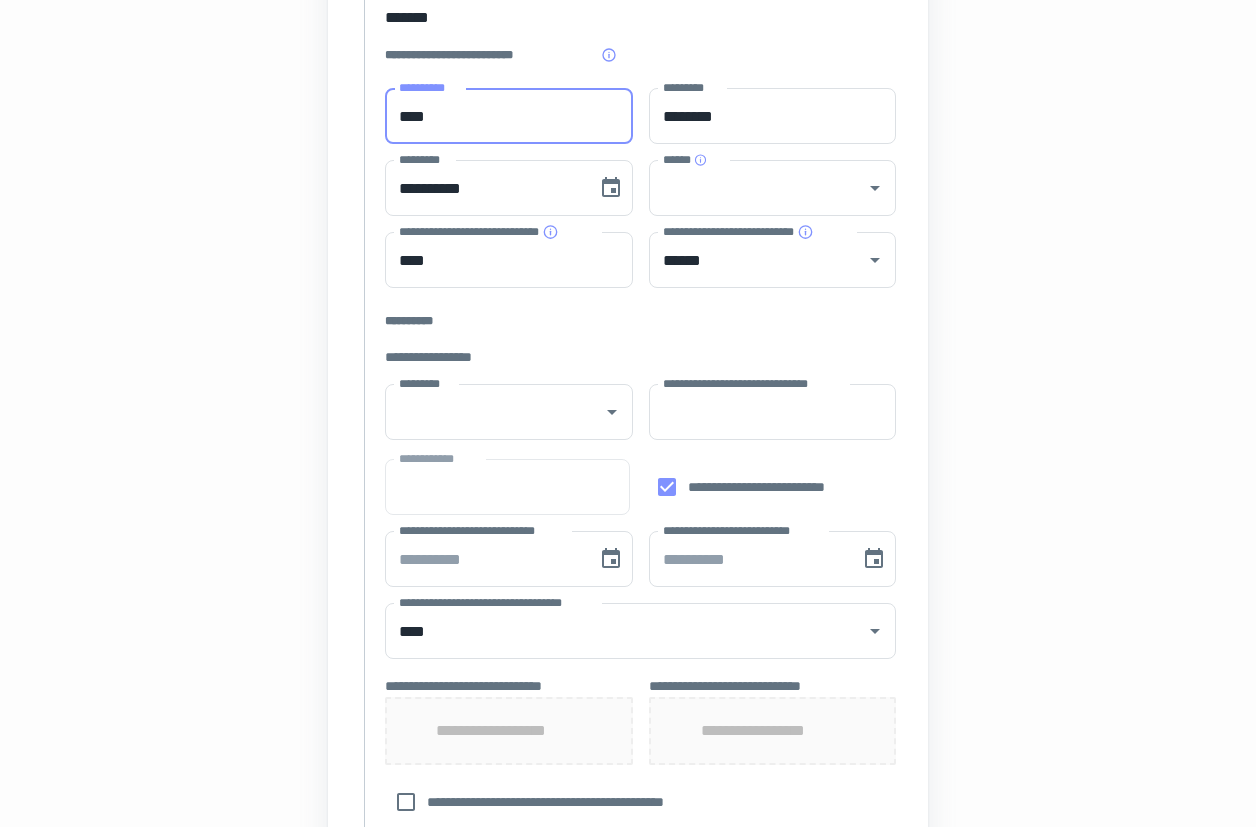 click on "****" at bounding box center [509, 116] 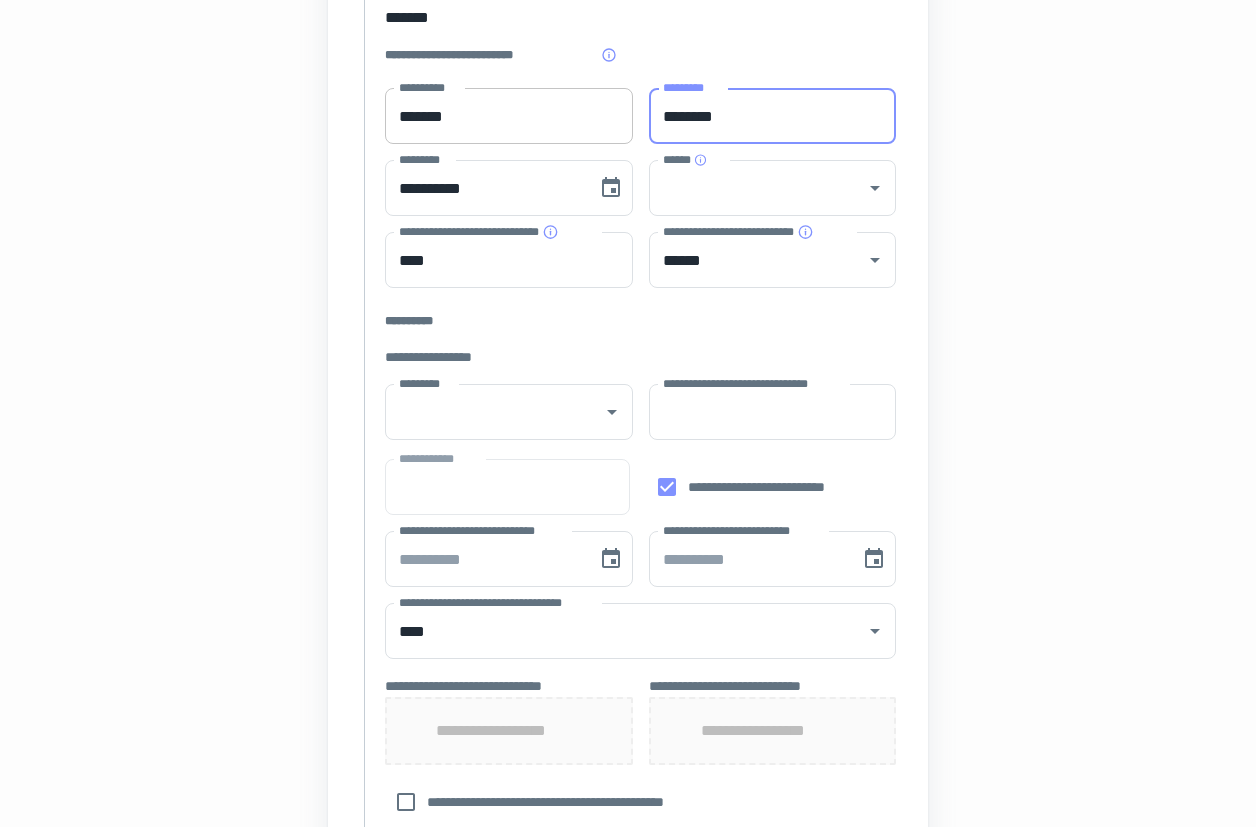 click on "*******" at bounding box center (509, 116) 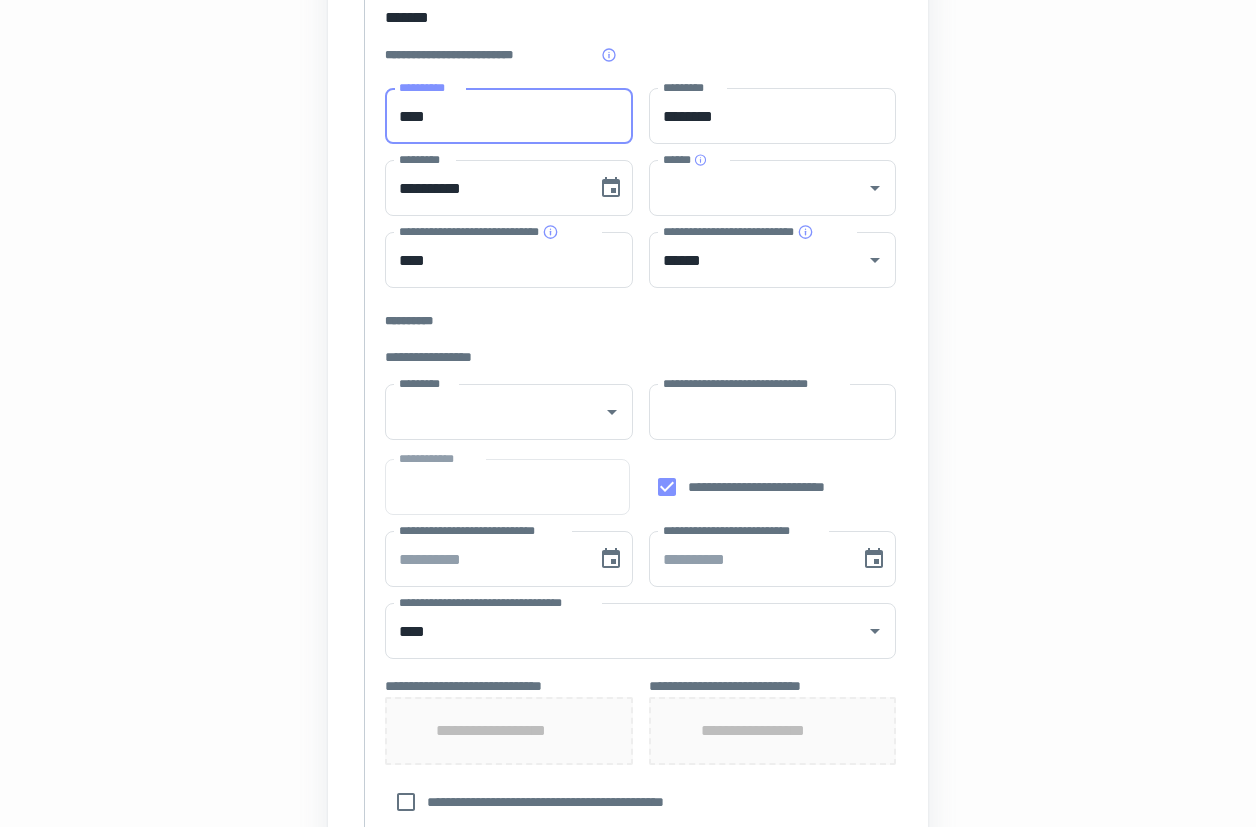 type on "****" 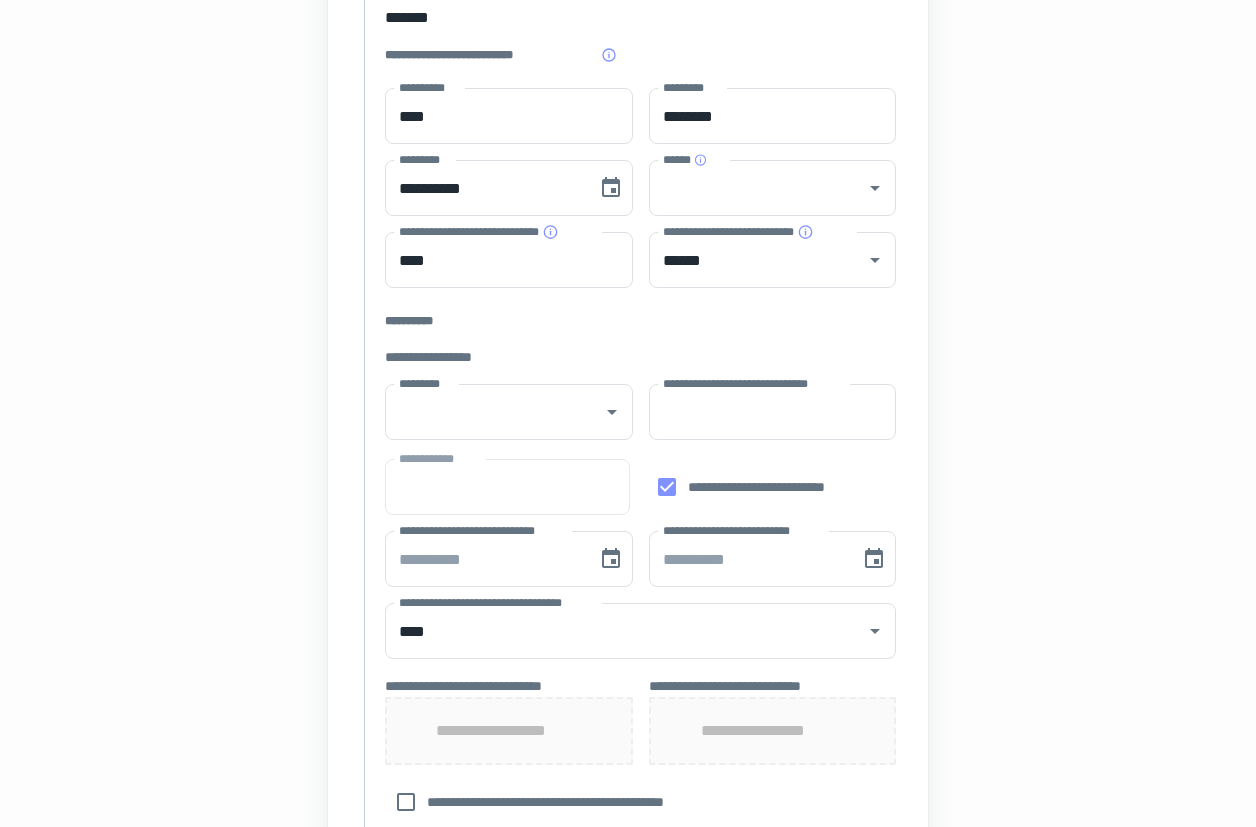 click on "**********" at bounding box center (628, 556) 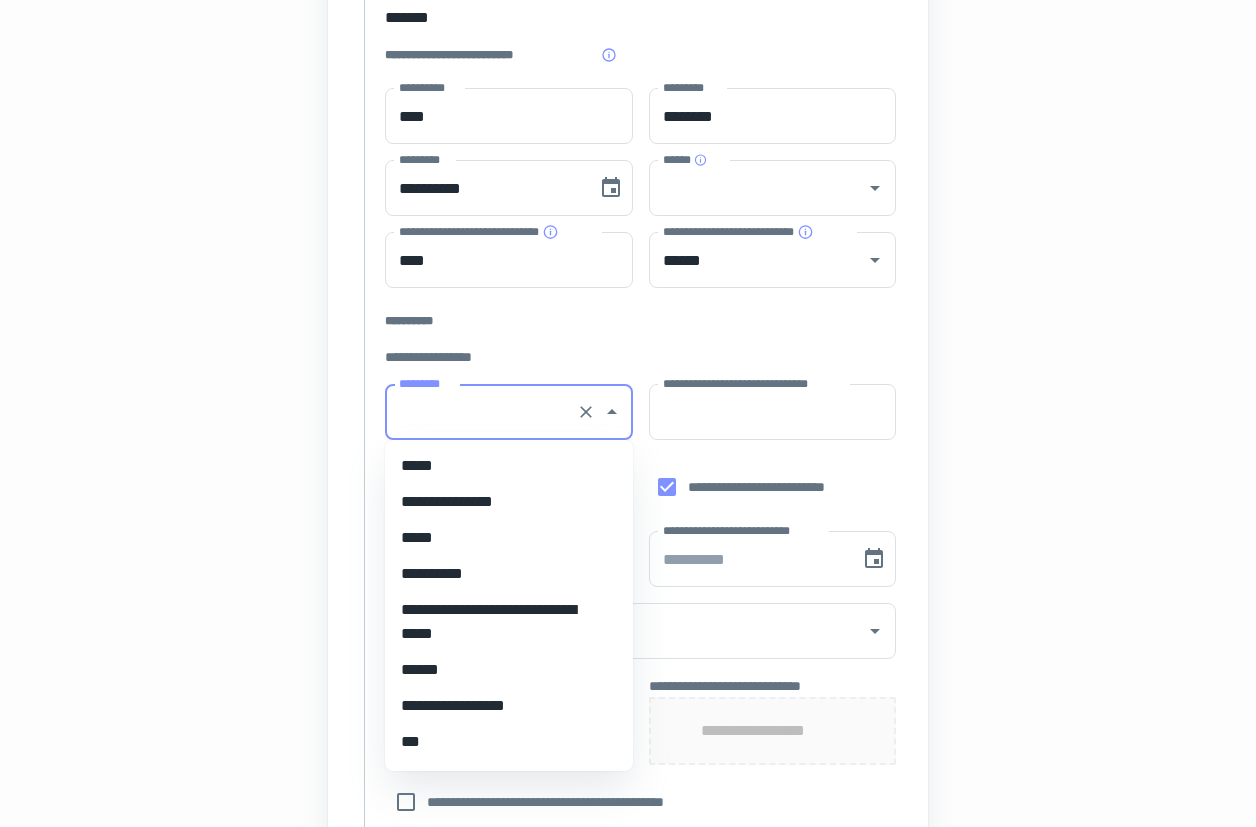 click on "*********" at bounding box center (481, 412) 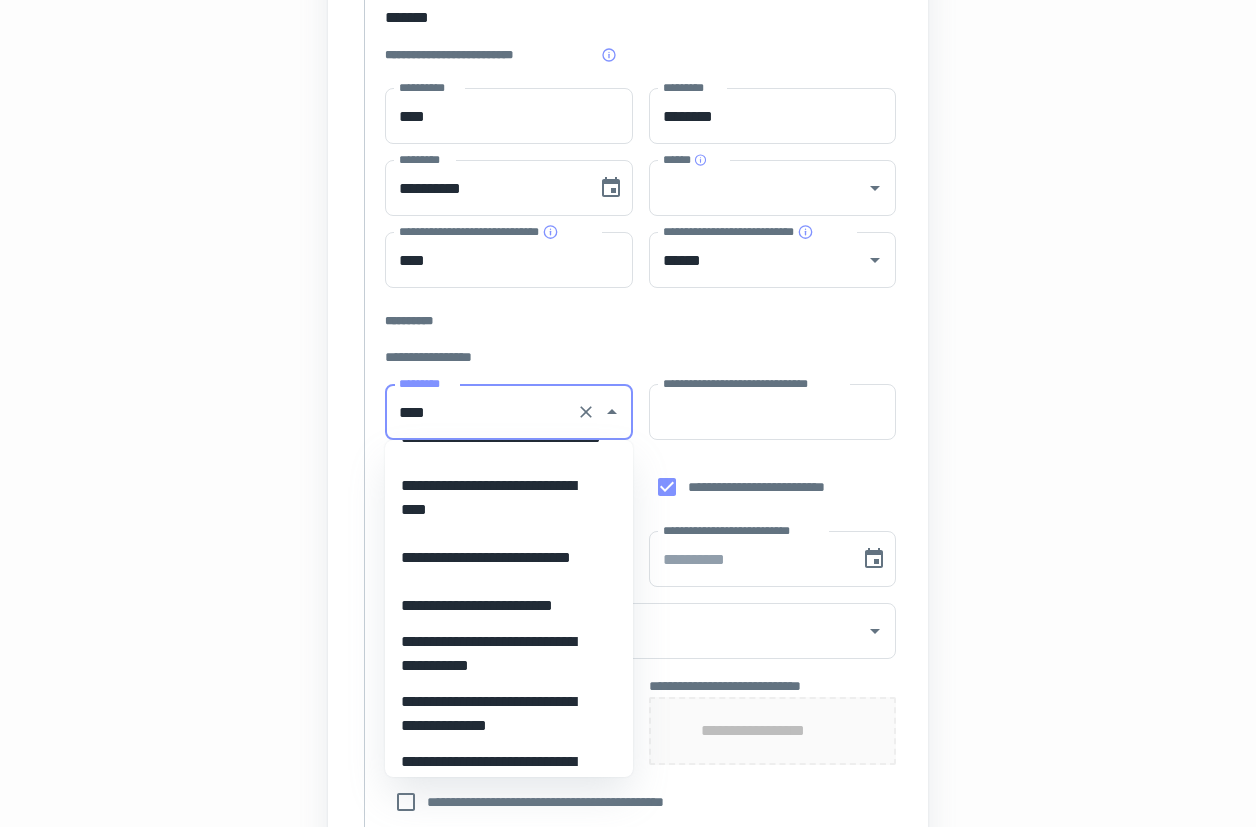 scroll, scrollTop: 326, scrollLeft: 0, axis: vertical 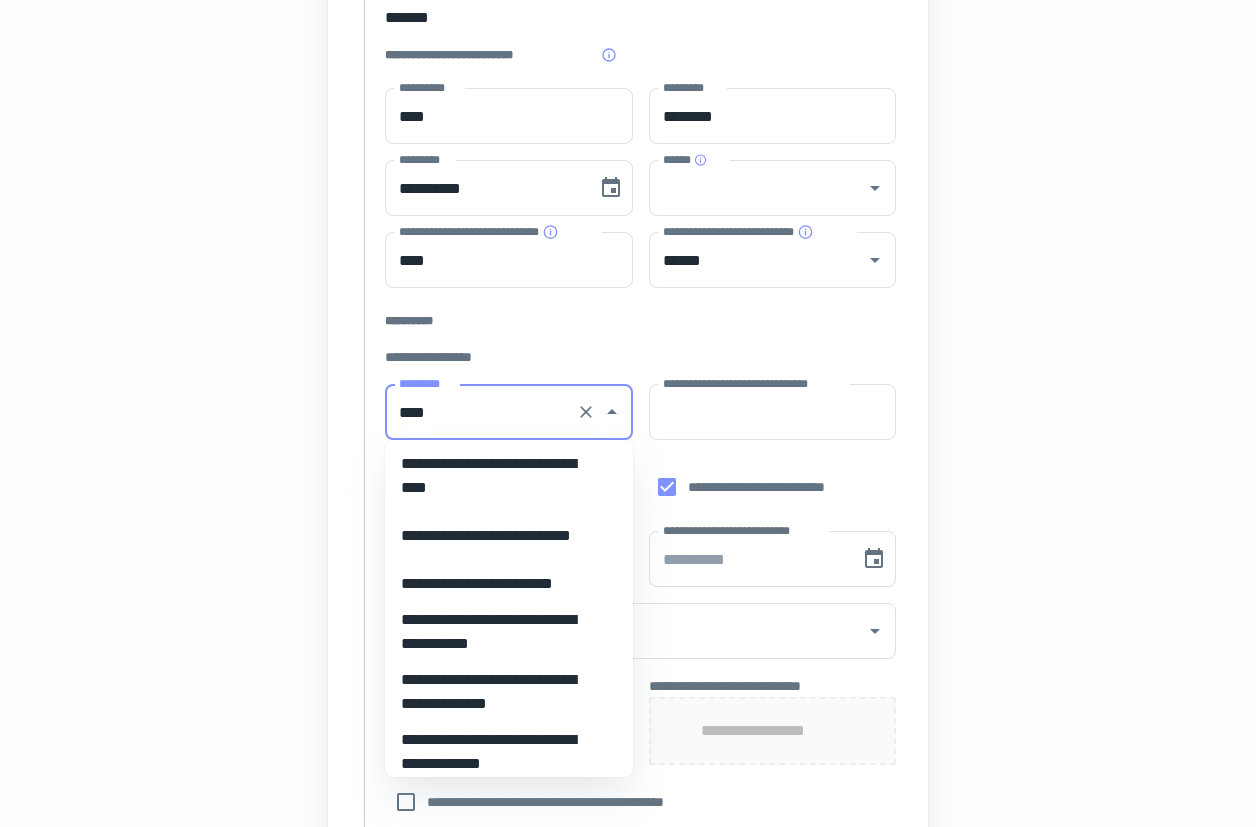 click on "**********" at bounding box center [501, 584] 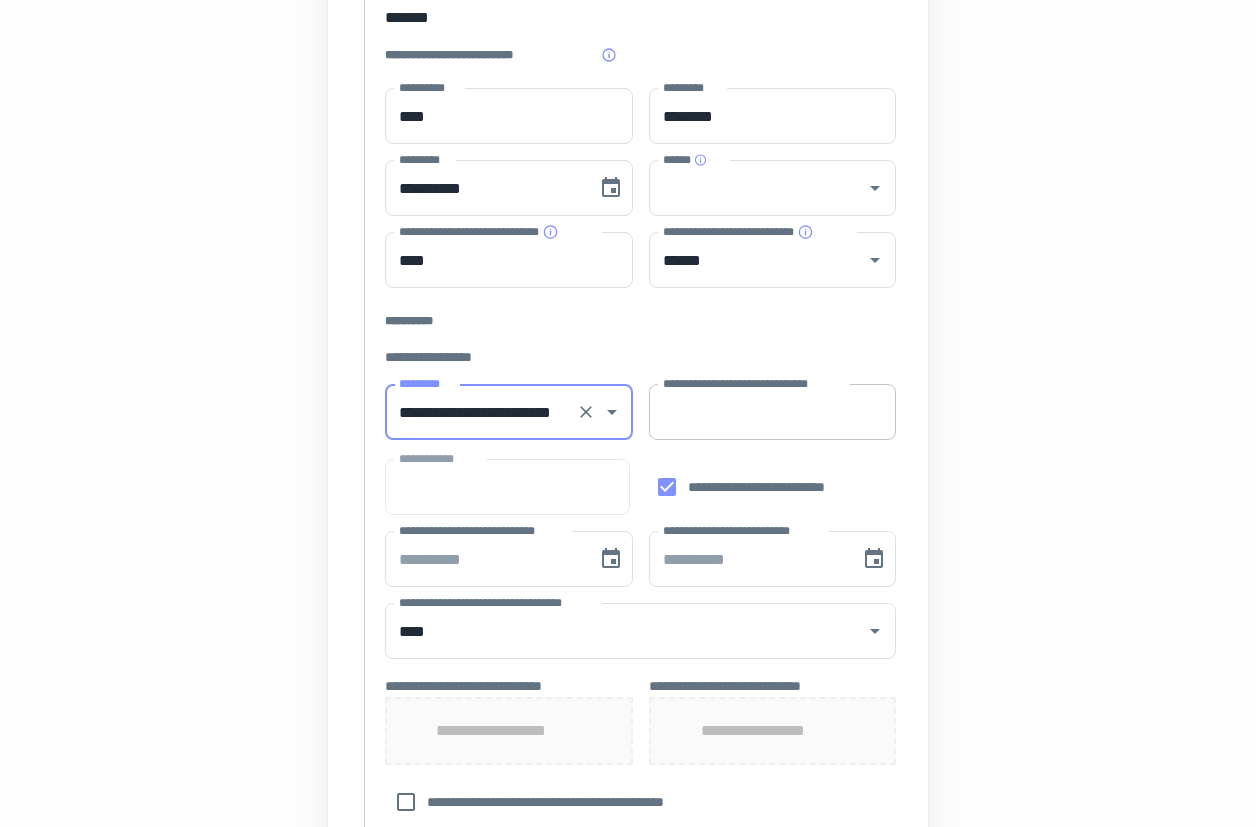 click on "**********" at bounding box center (773, 412) 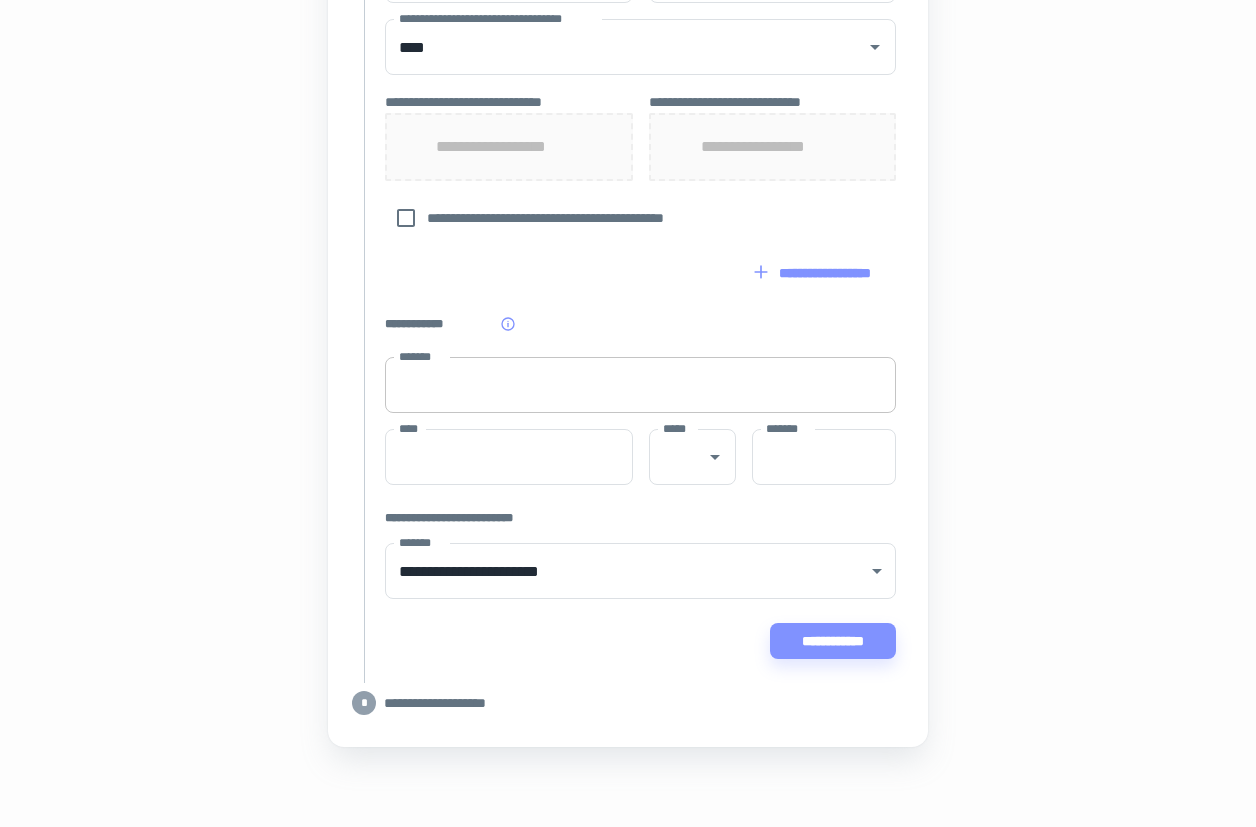 scroll, scrollTop: 918, scrollLeft: 0, axis: vertical 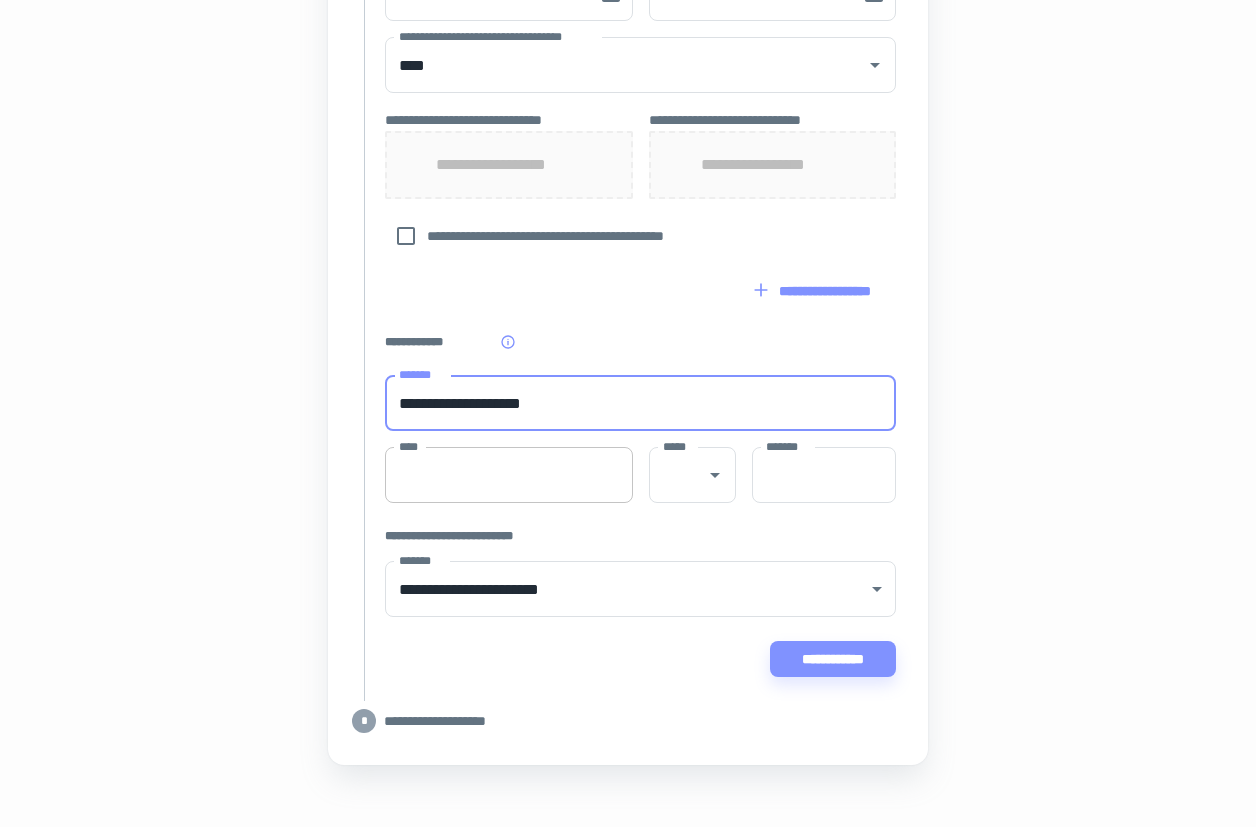 type on "**********" 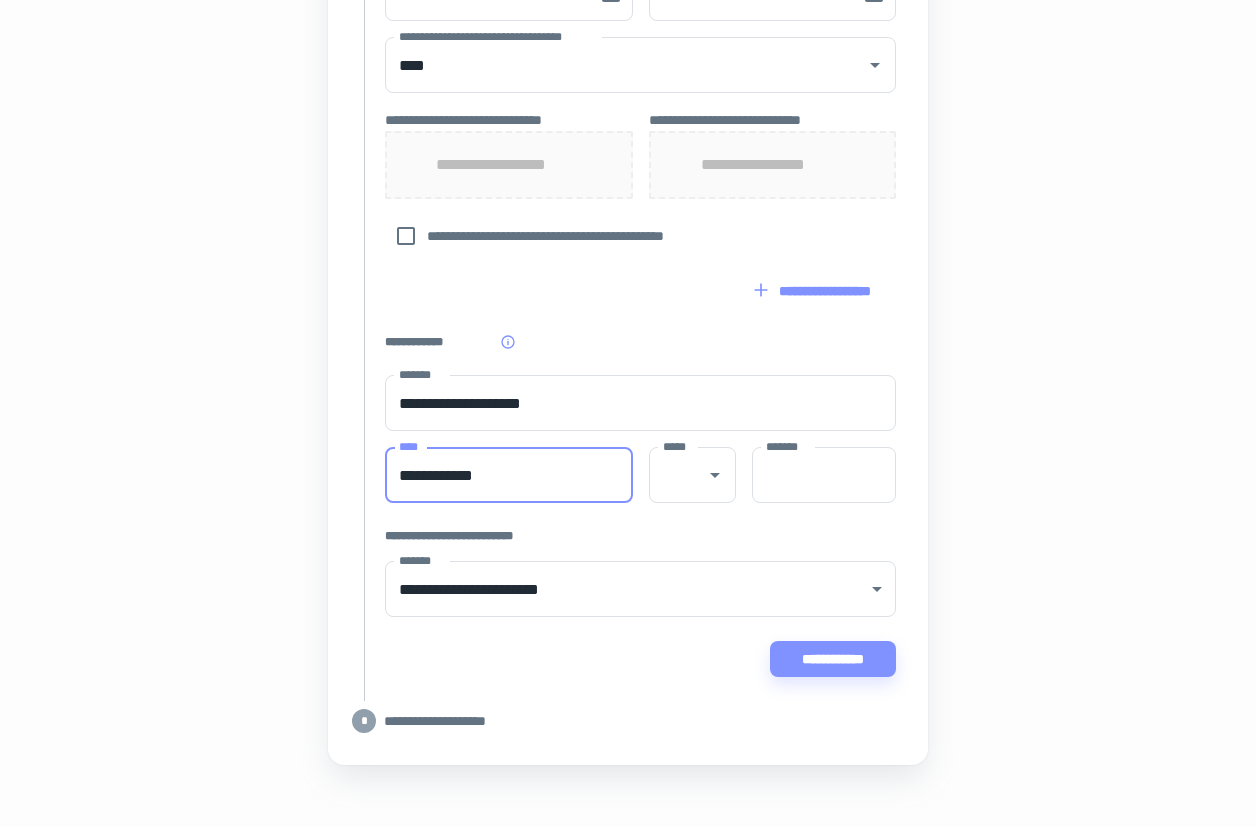 type on "**********" 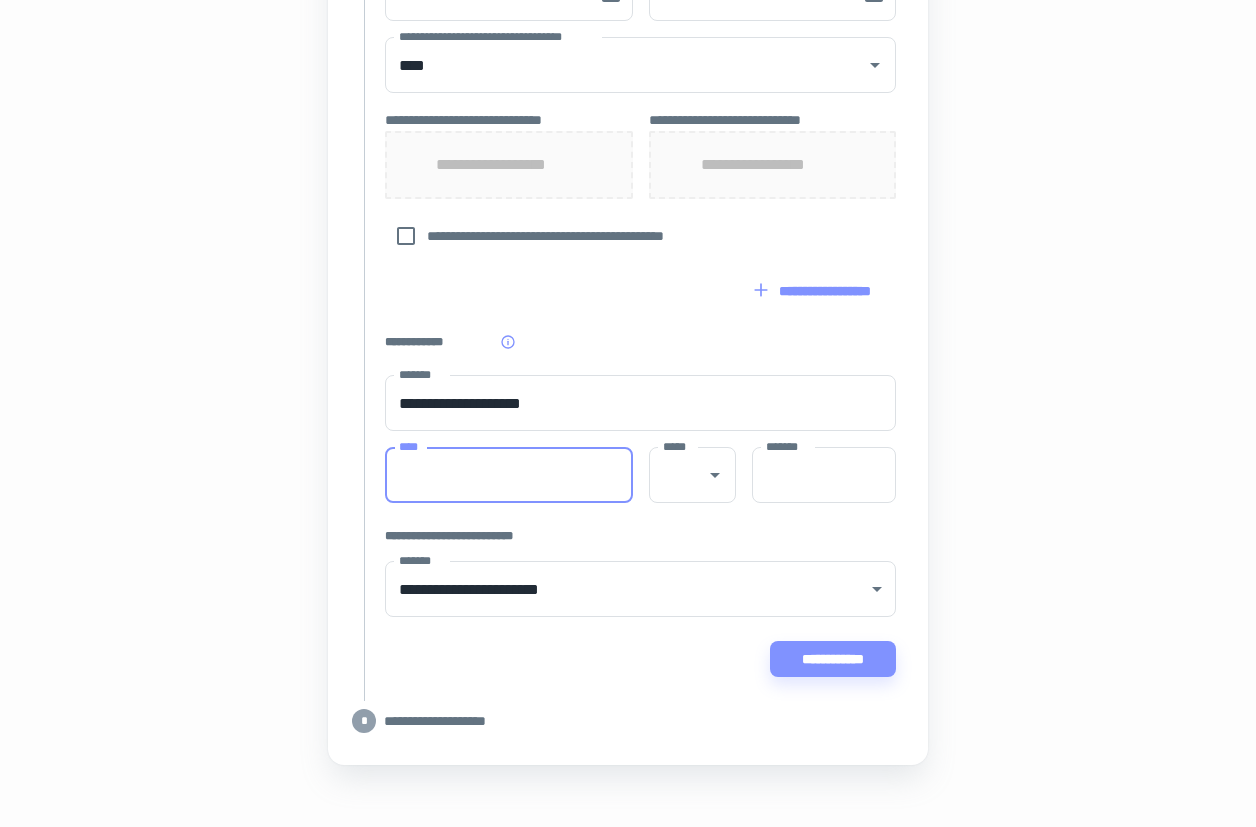 type on "**********" 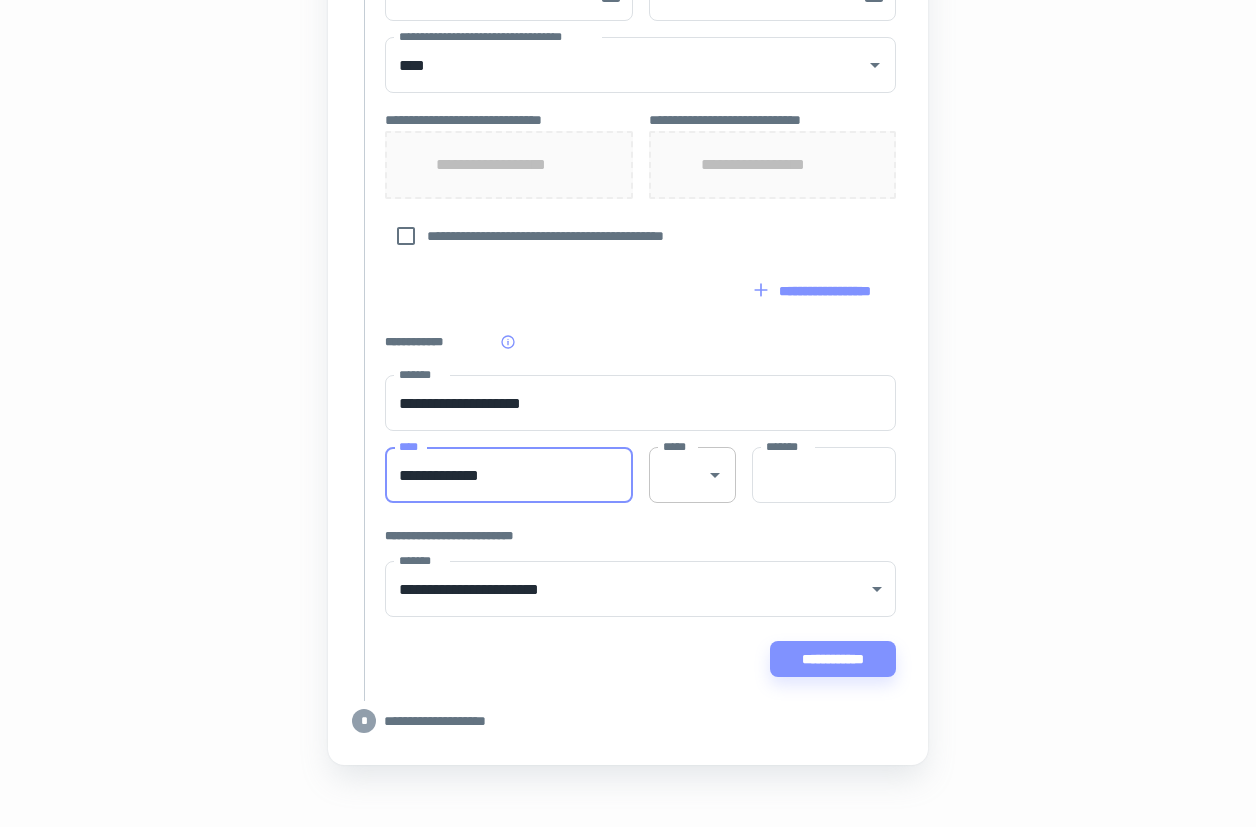 click on "*****" at bounding box center [692, 475] 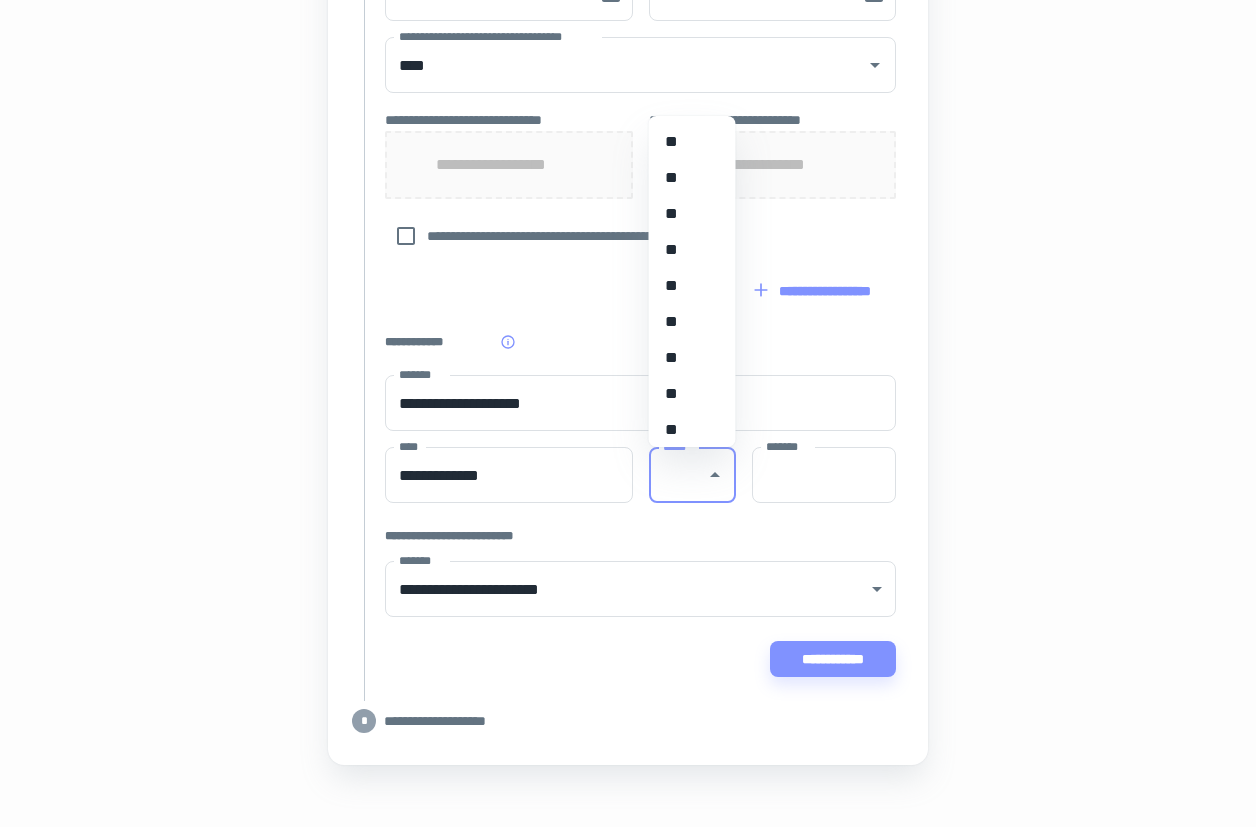 click on "**" at bounding box center [685, 322] 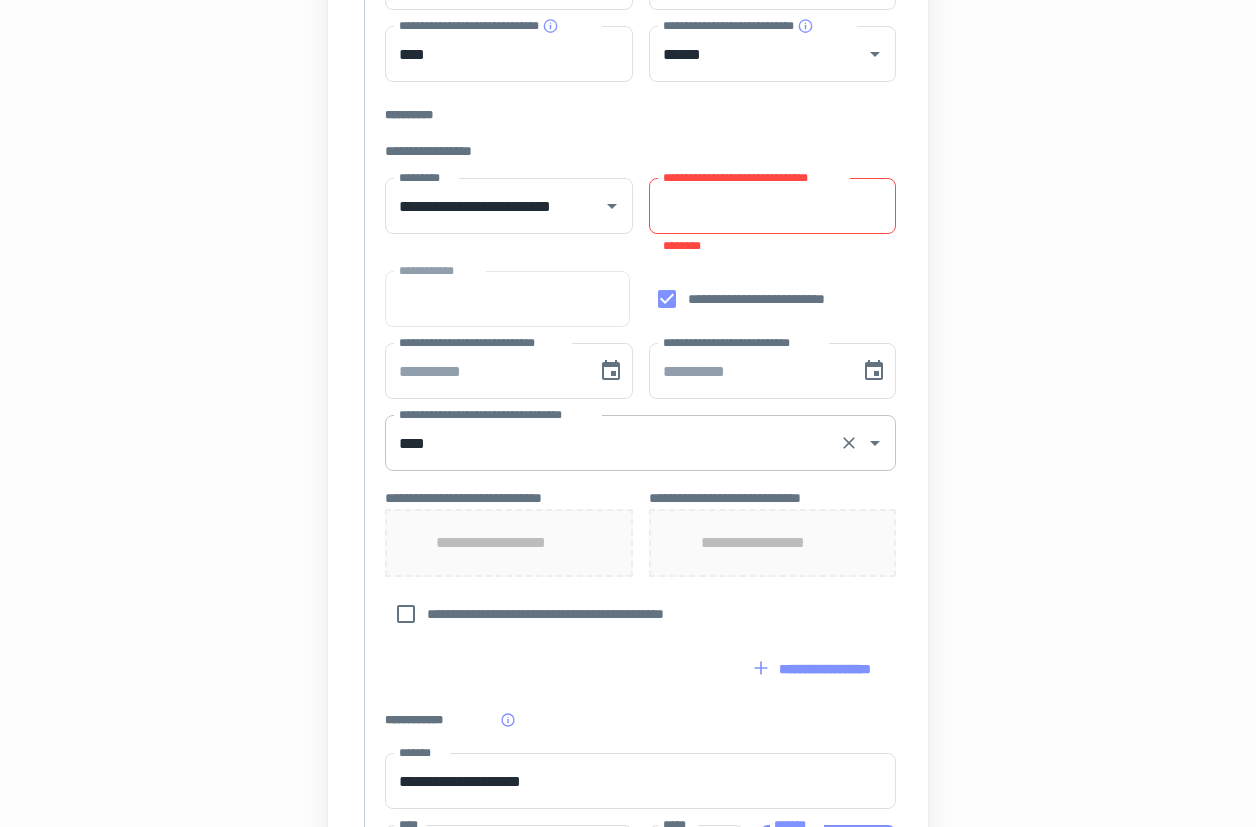 scroll, scrollTop: 516, scrollLeft: 0, axis: vertical 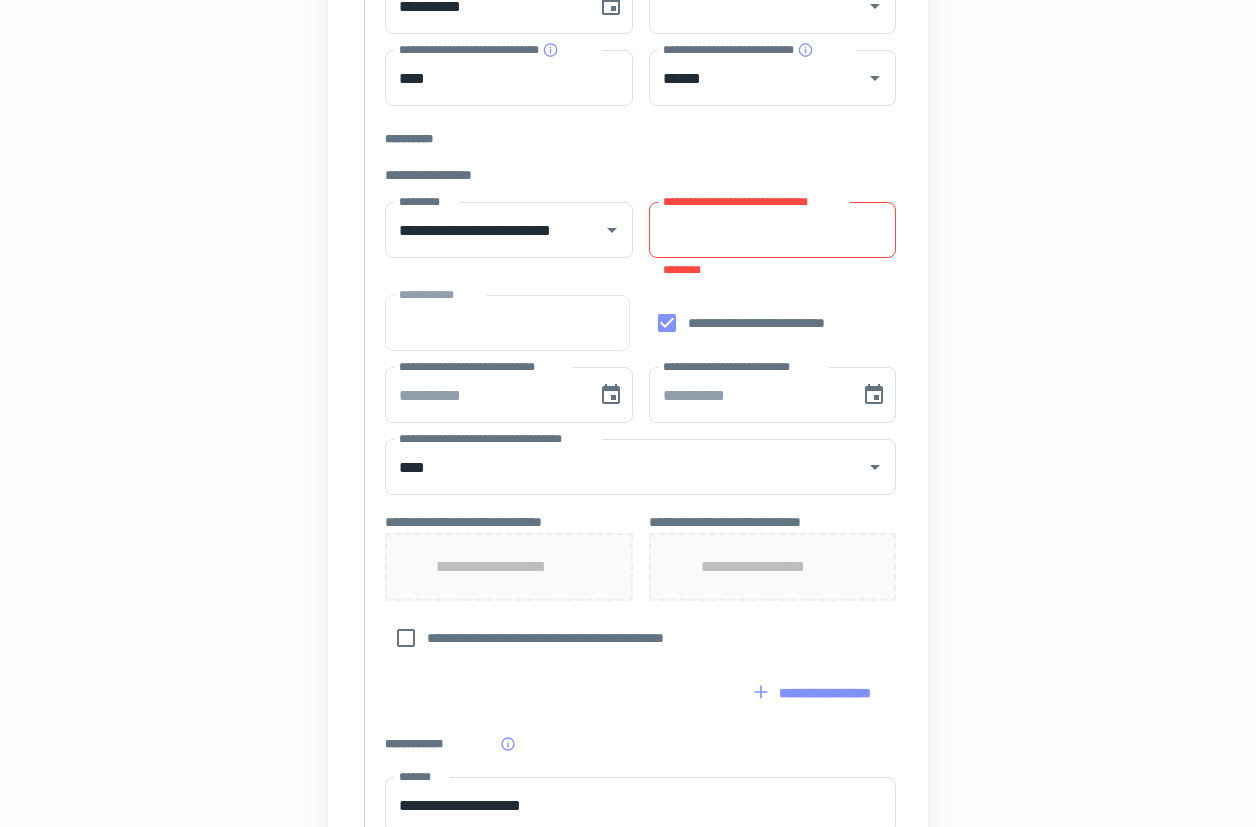 type on "*****" 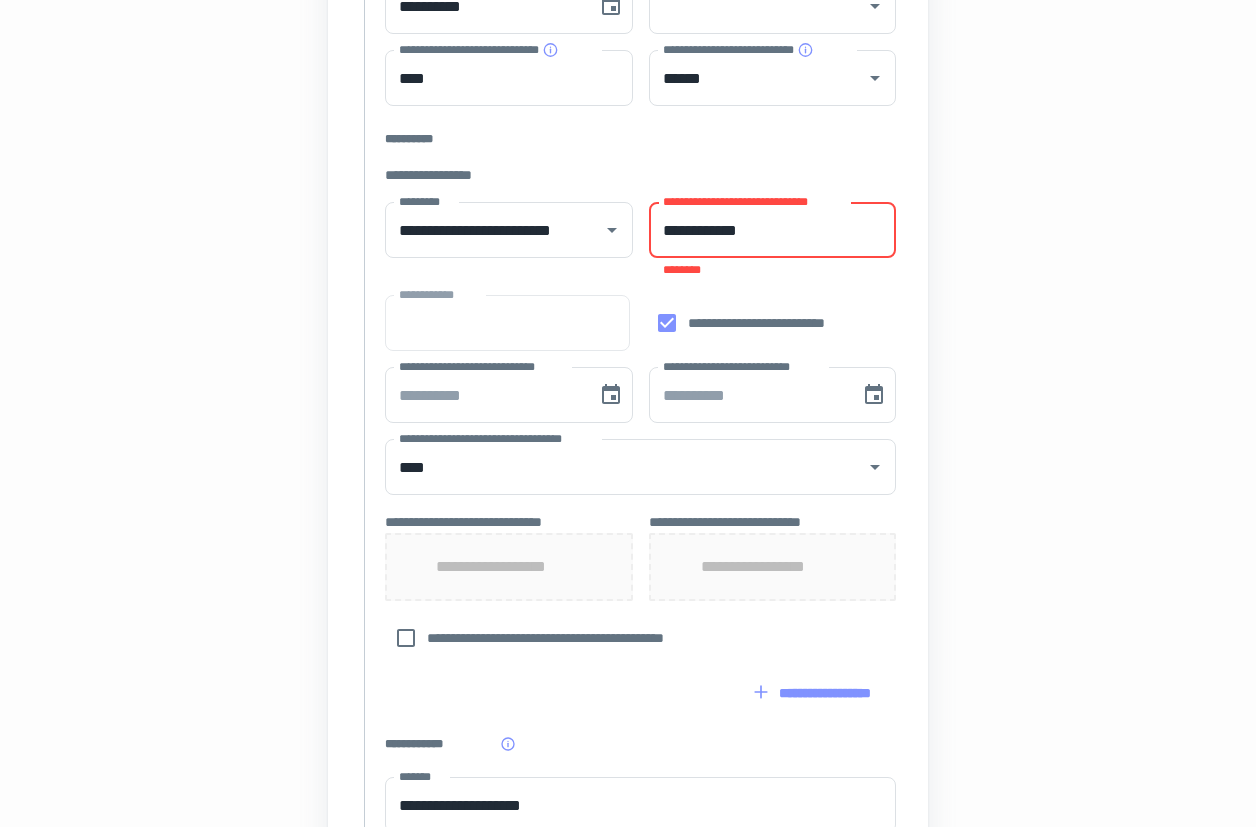 type on "**********" 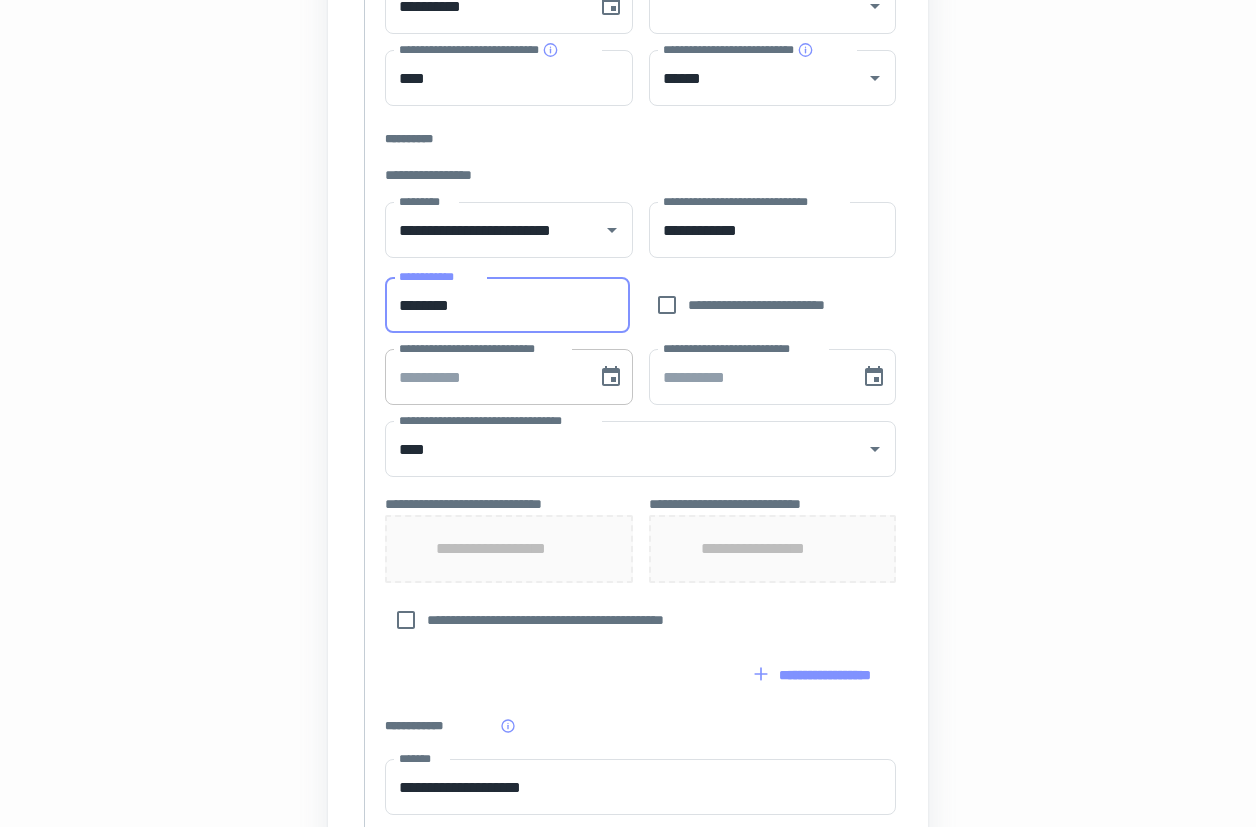 type on "********" 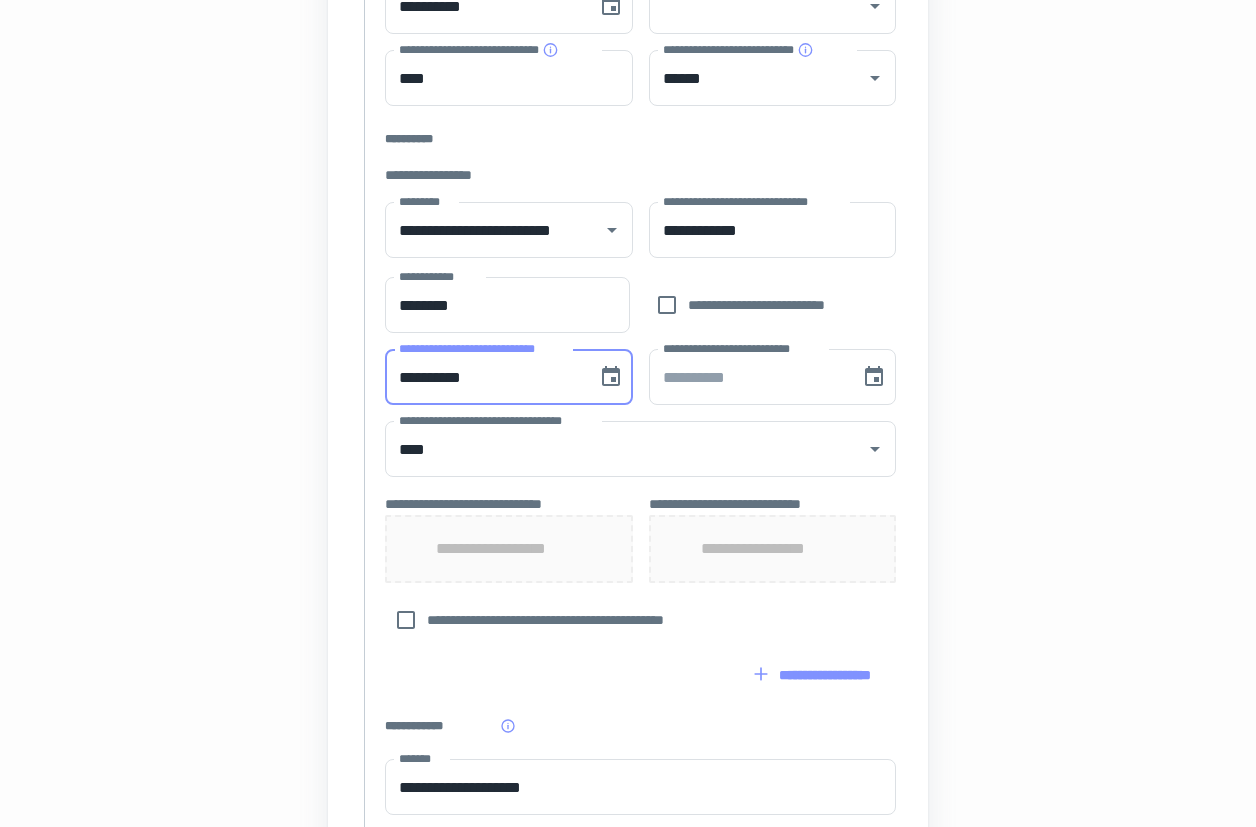 click on "**********" at bounding box center (484, 377) 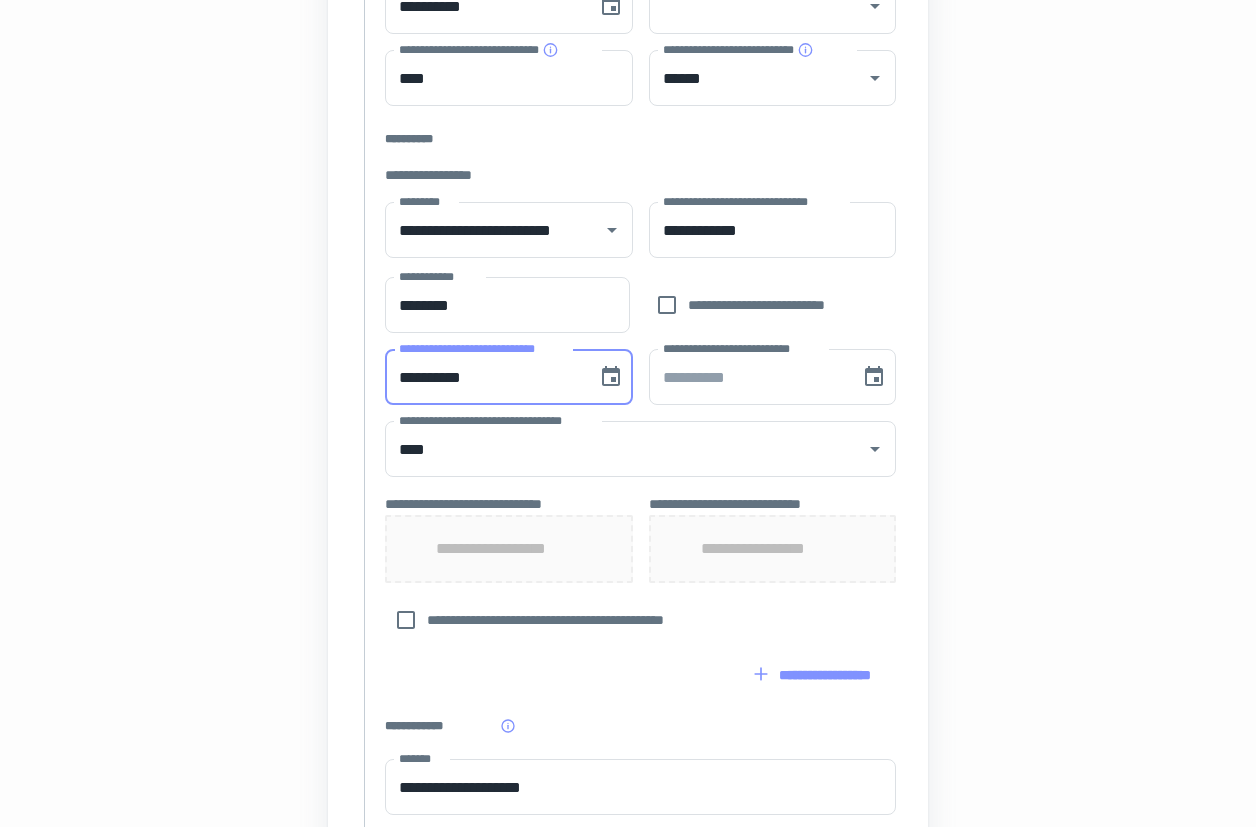 type on "**********" 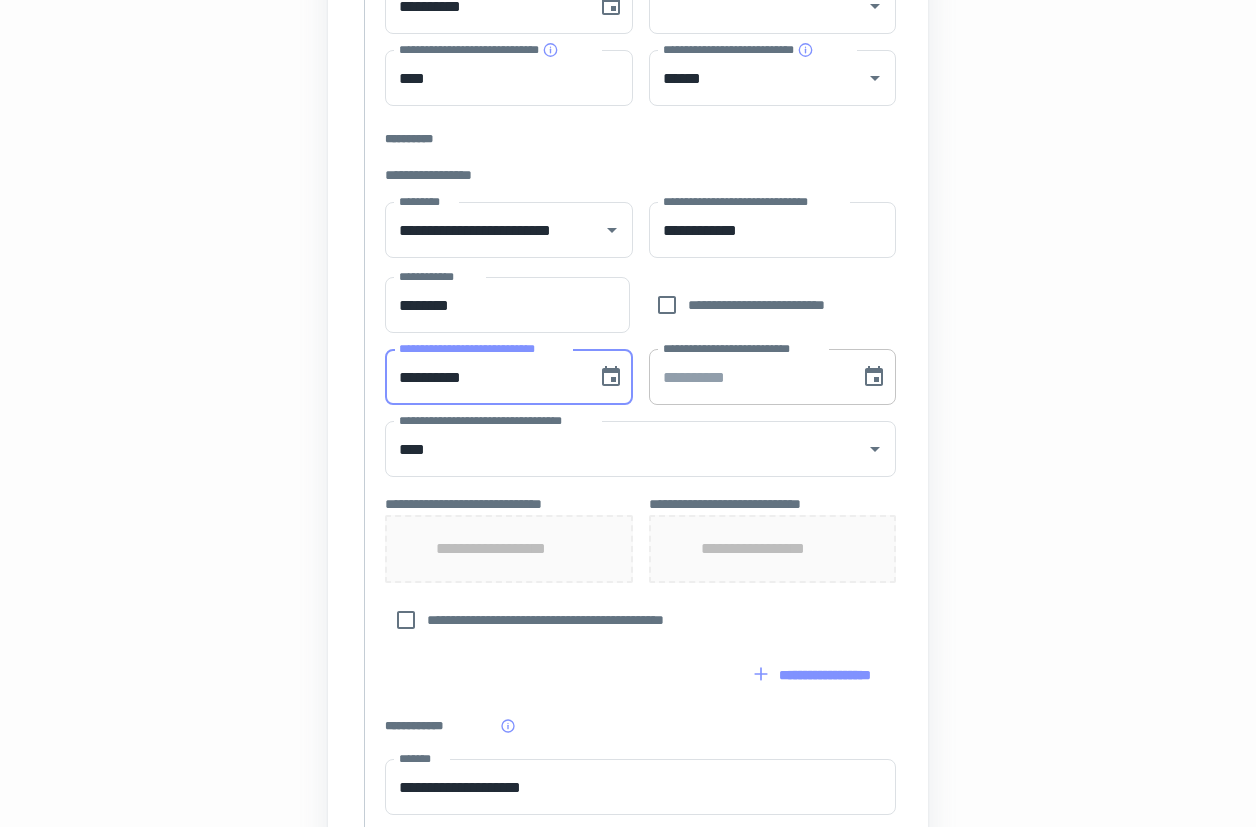 type on "**********" 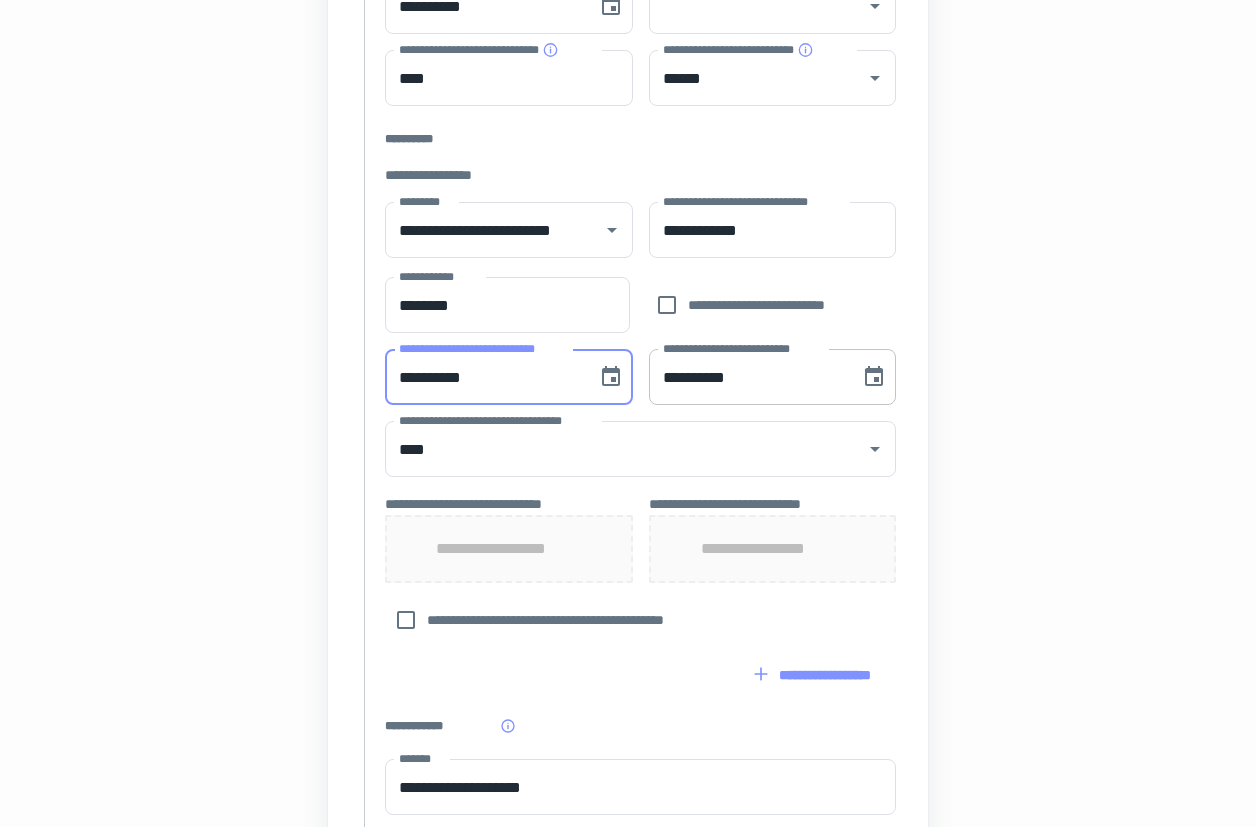 click on "**********" at bounding box center [748, 377] 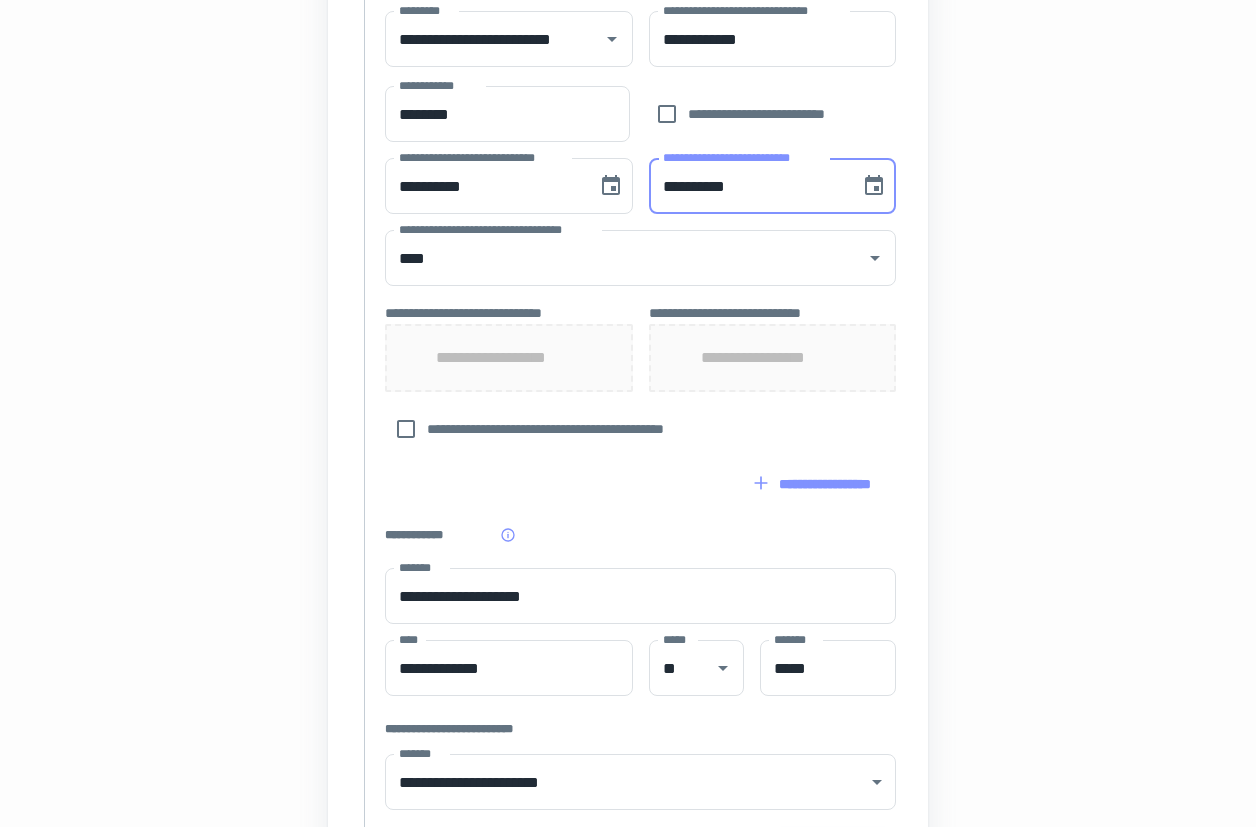scroll, scrollTop: 707, scrollLeft: 2, axis: both 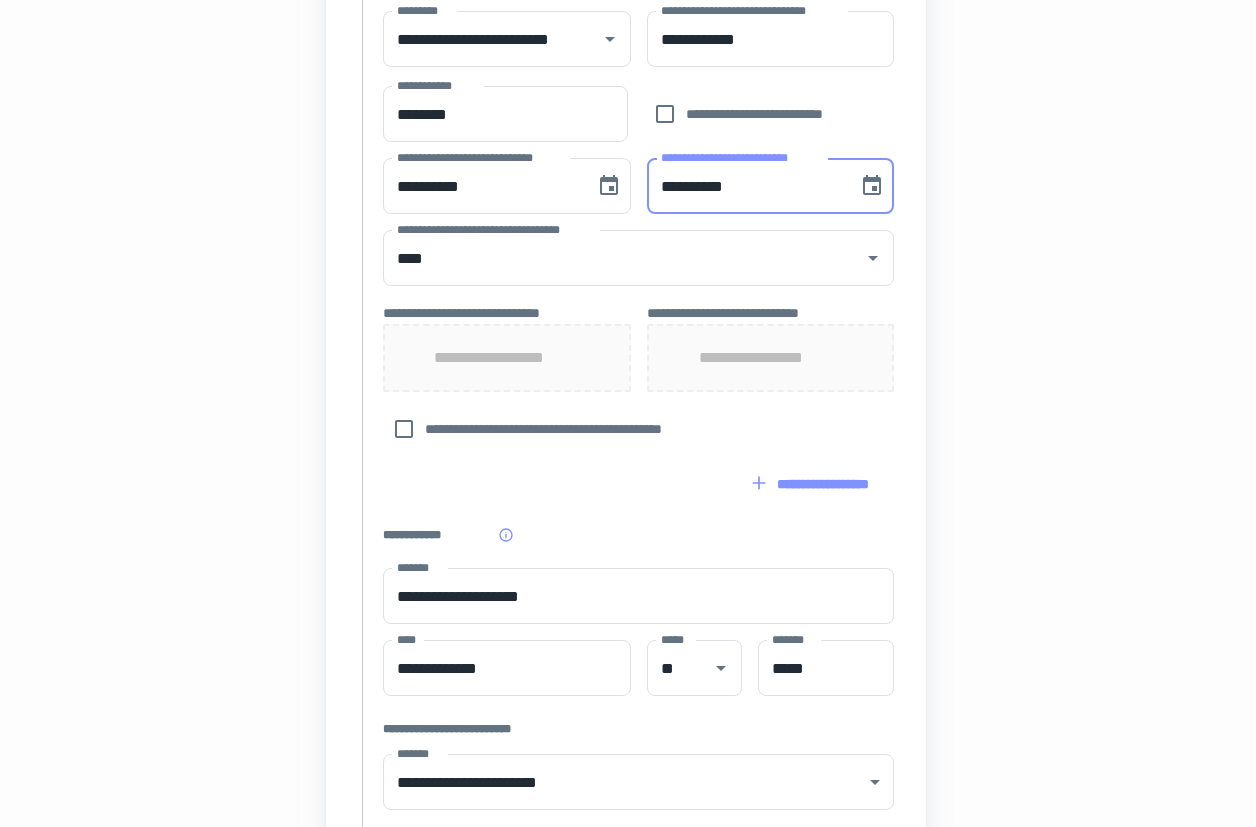 type 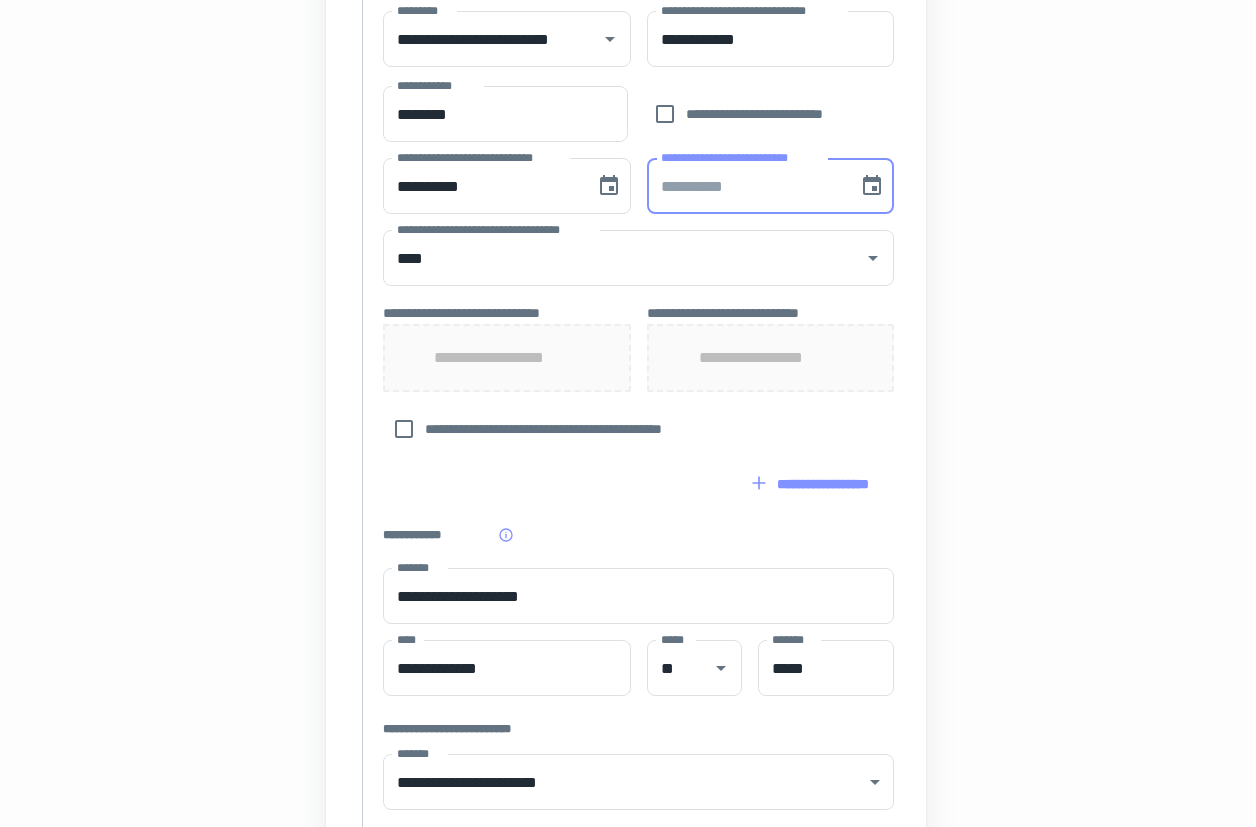 click on "**********" at bounding box center (507, 358) 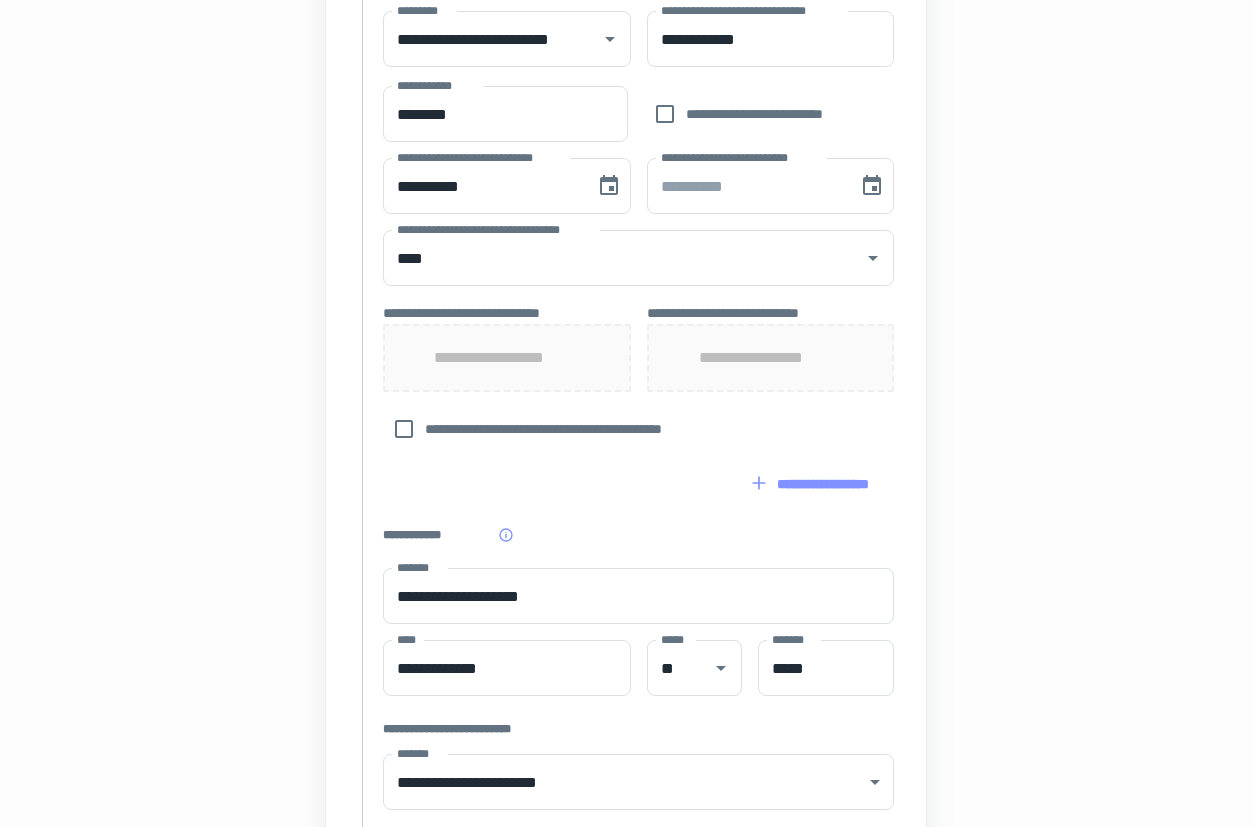 click on "**********" at bounding box center [507, 358] 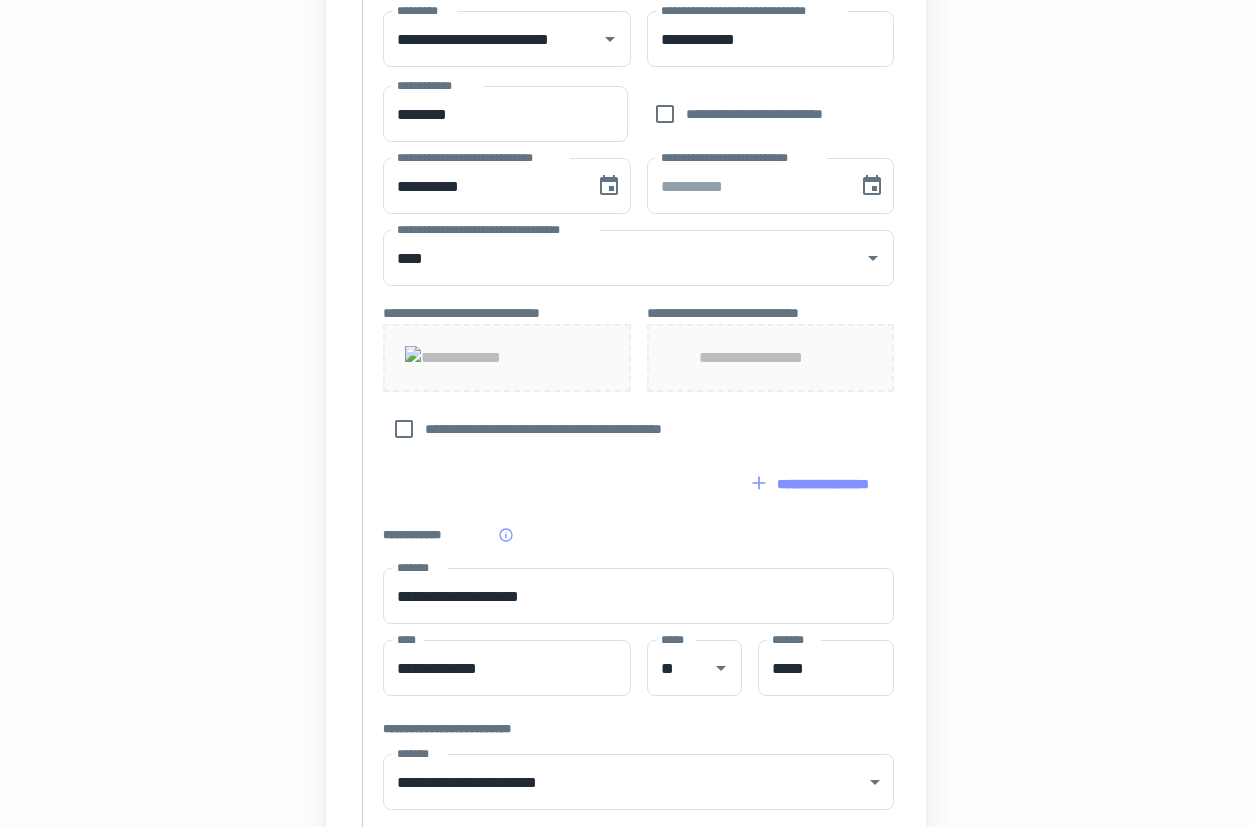 click on "**********" at bounding box center [771, 358] 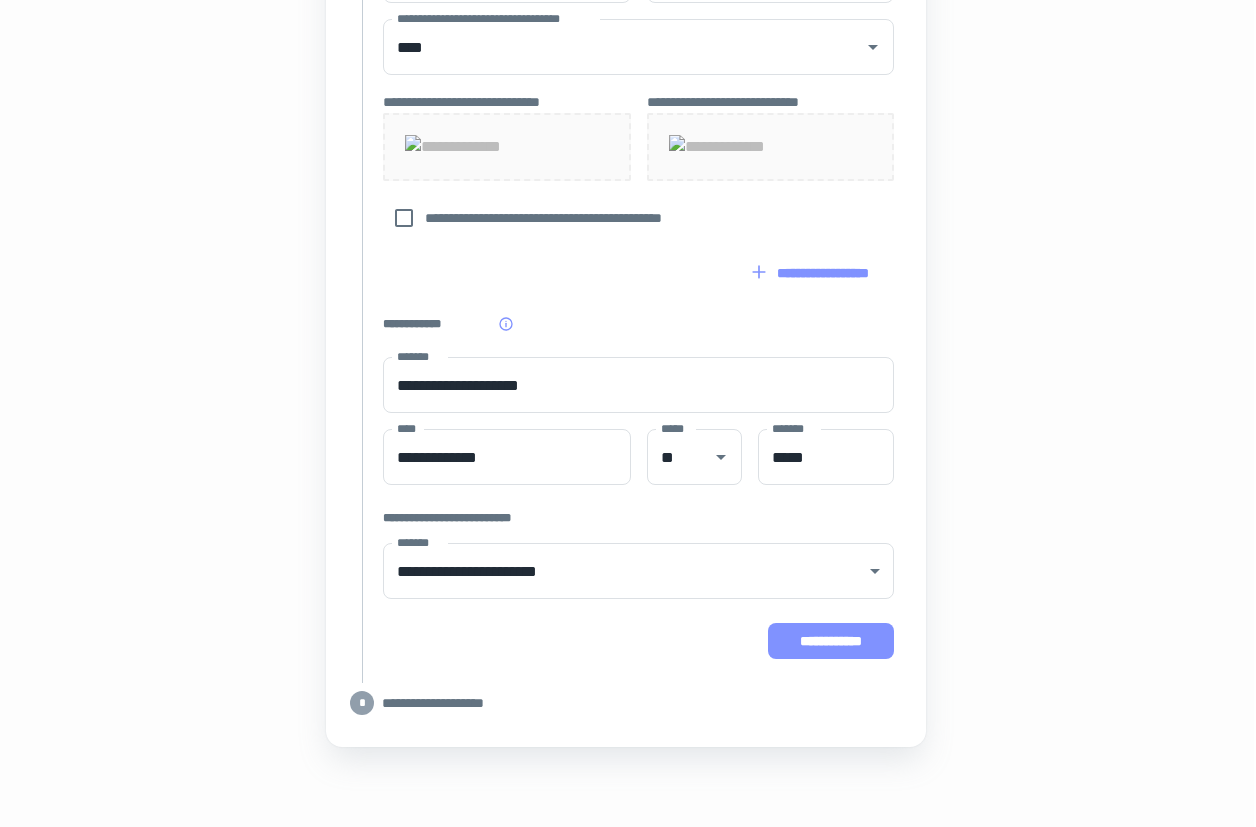 scroll, scrollTop: 1025, scrollLeft: 2, axis: both 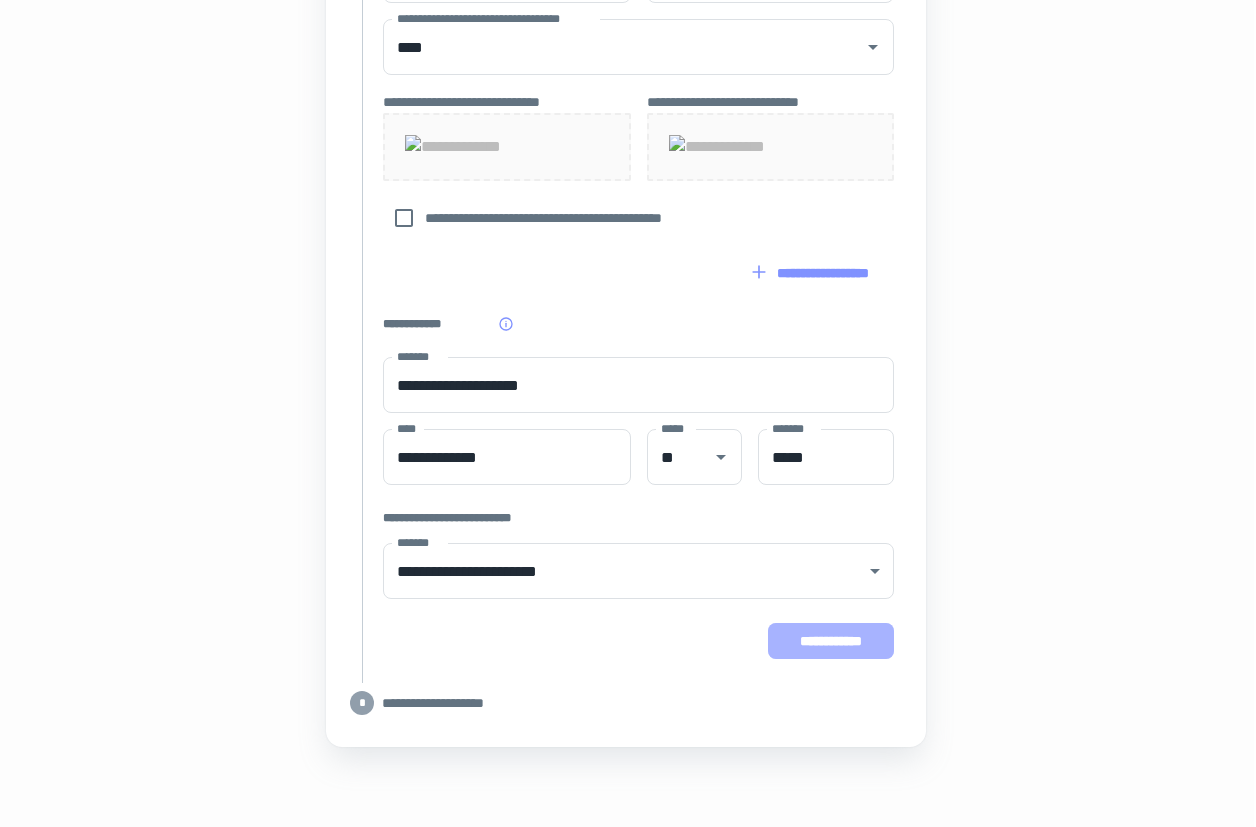 click on "**********" at bounding box center [831, 641] 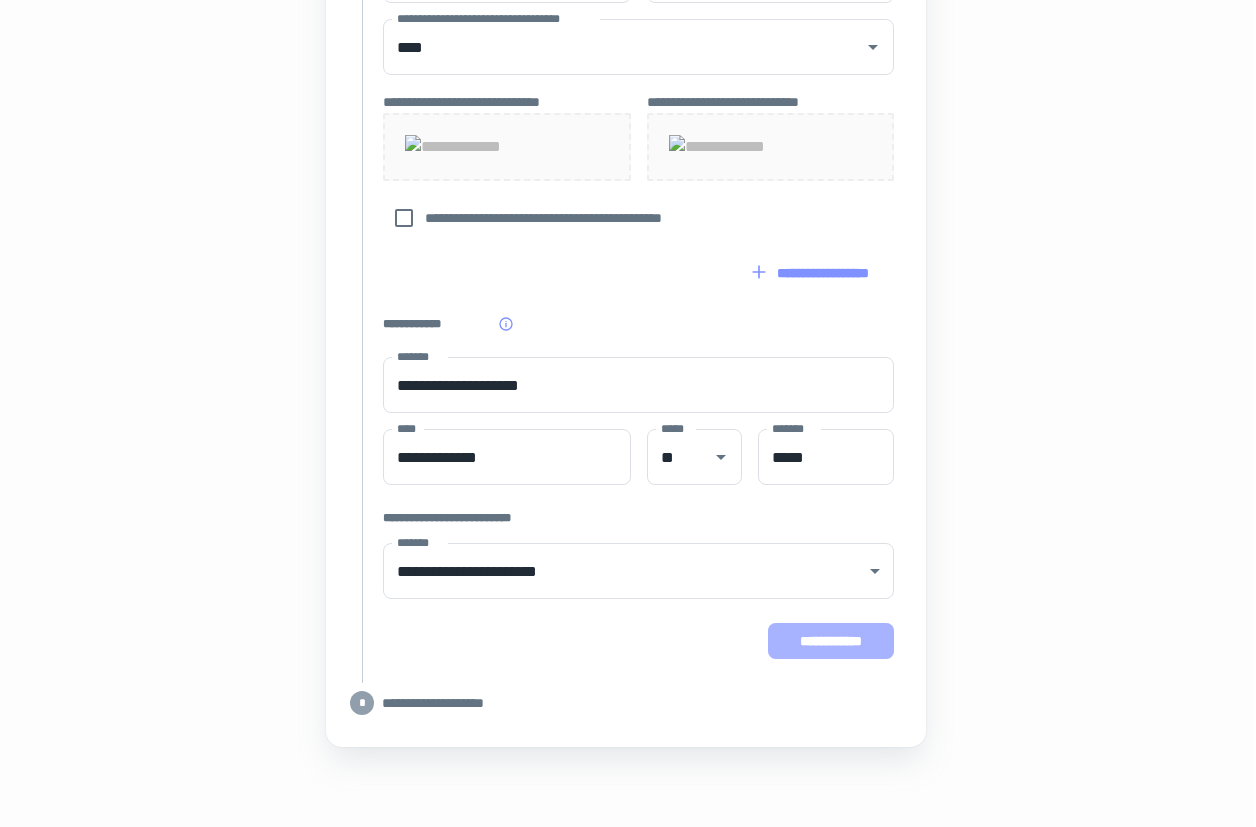 click on "**********" at bounding box center (831, 641) 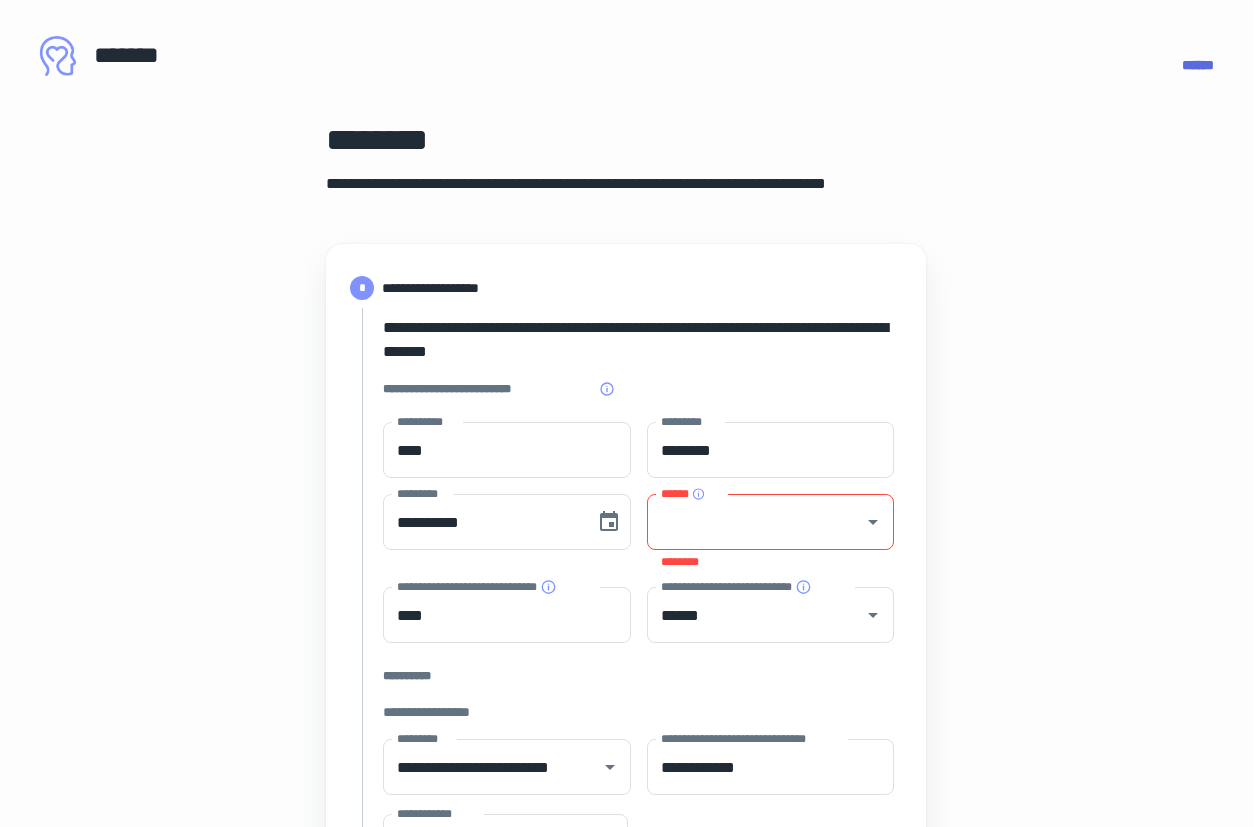scroll, scrollTop: 0, scrollLeft: 2, axis: horizontal 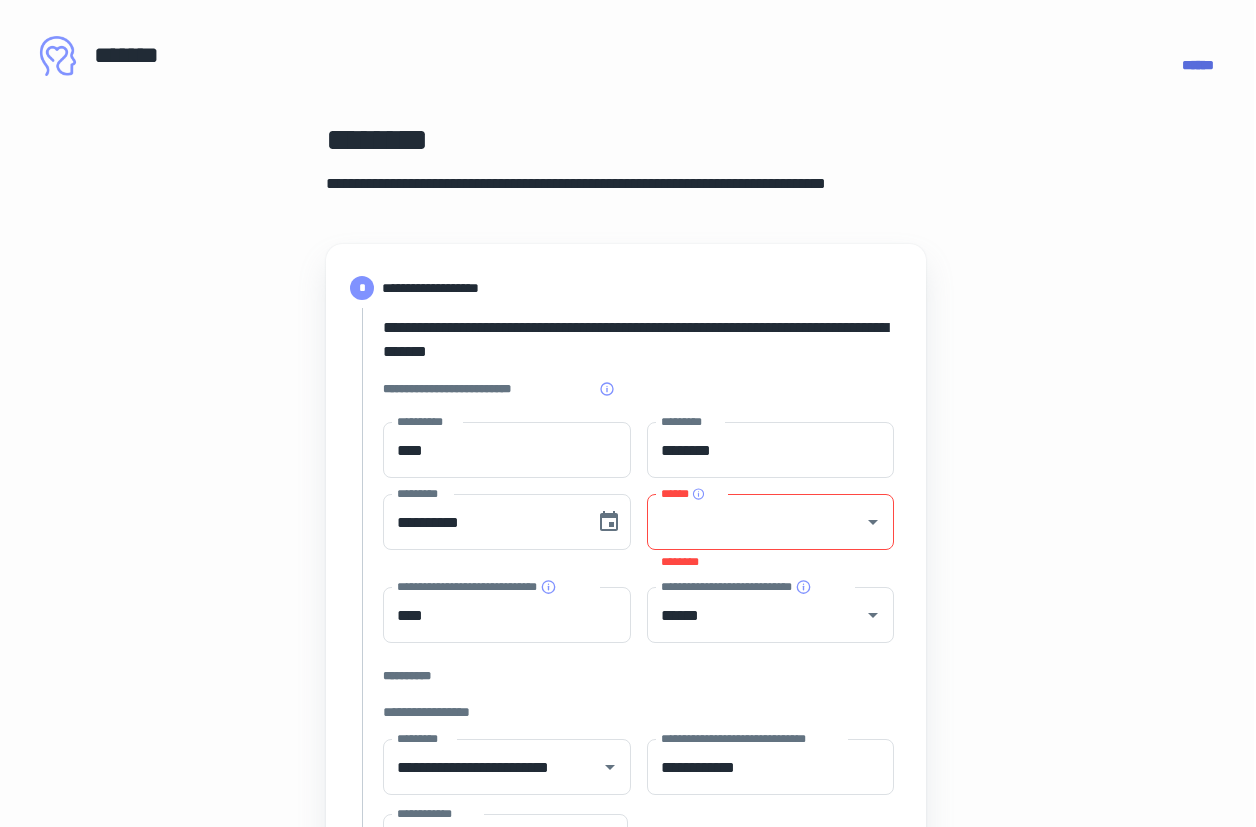 click on "******" at bounding box center (756, 522) 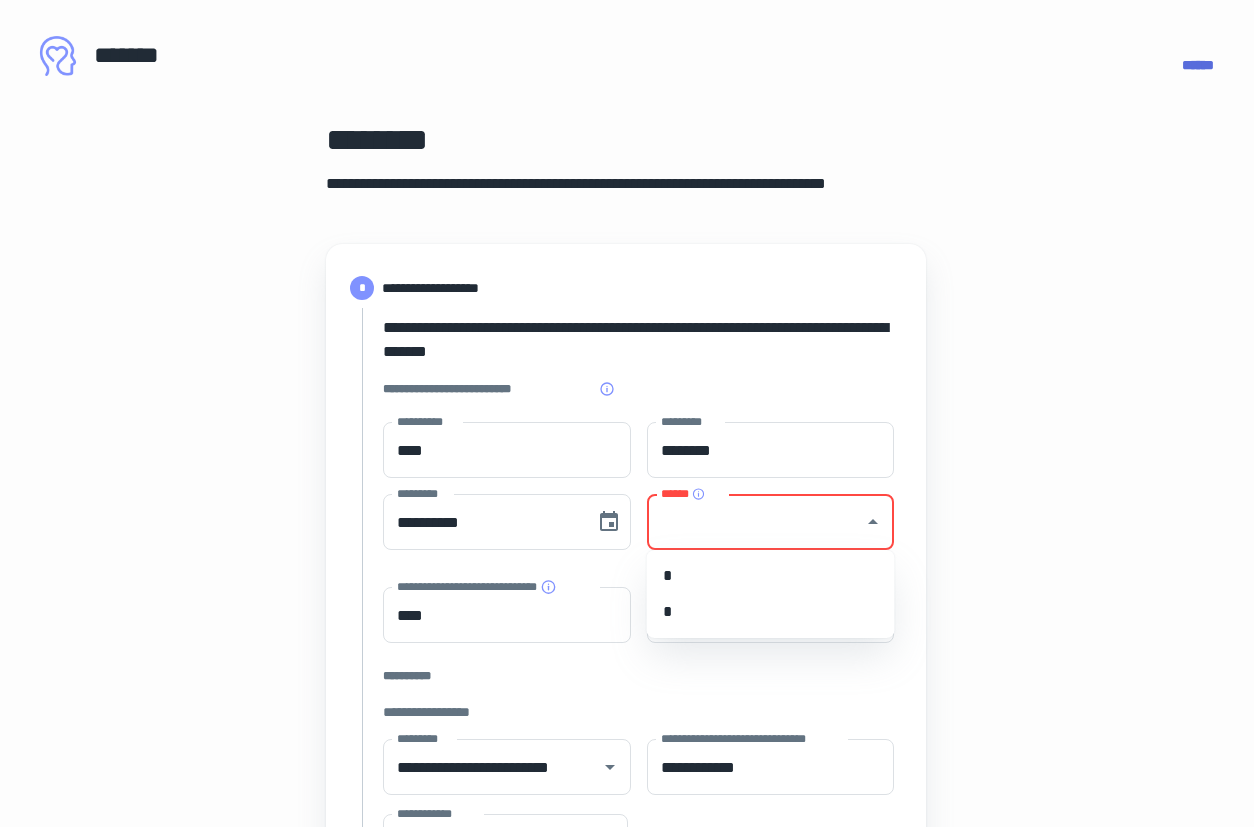 click on "*" at bounding box center (771, 612) 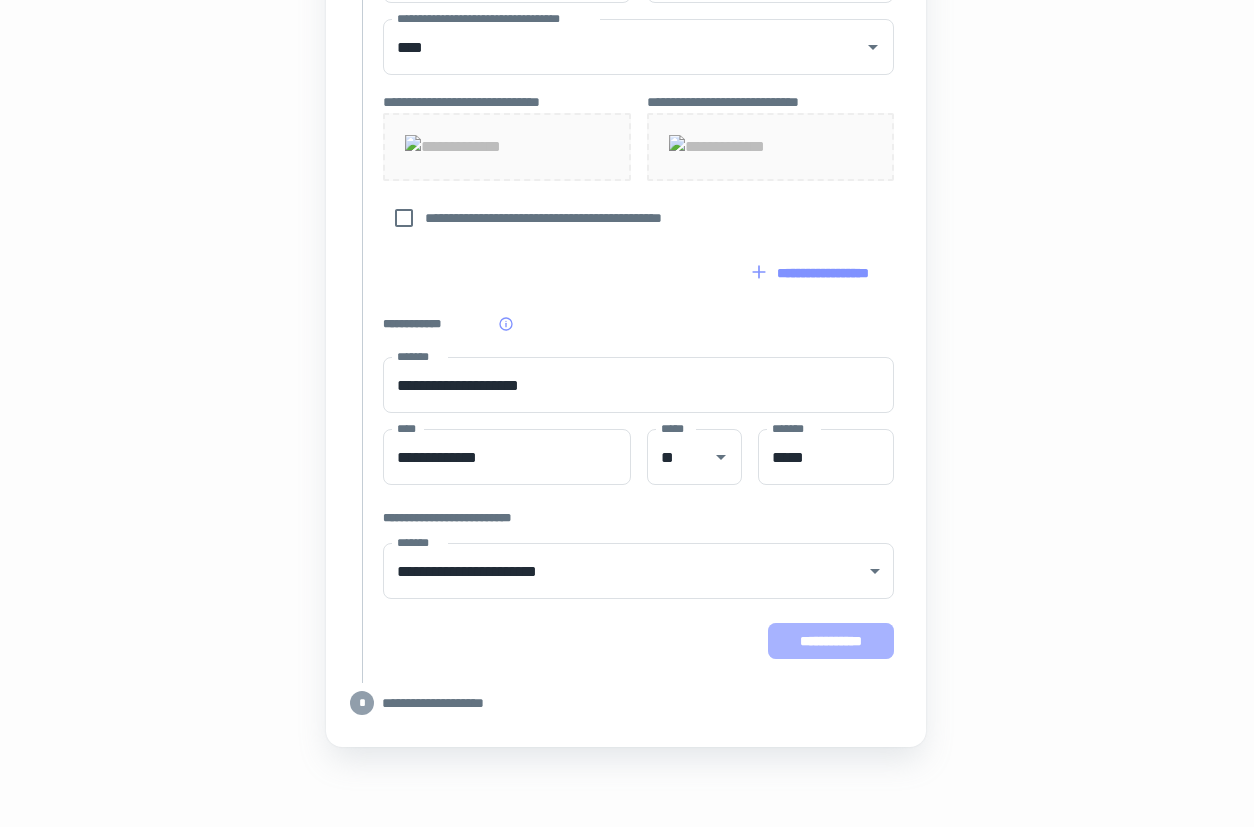click on "**********" at bounding box center (831, 641) 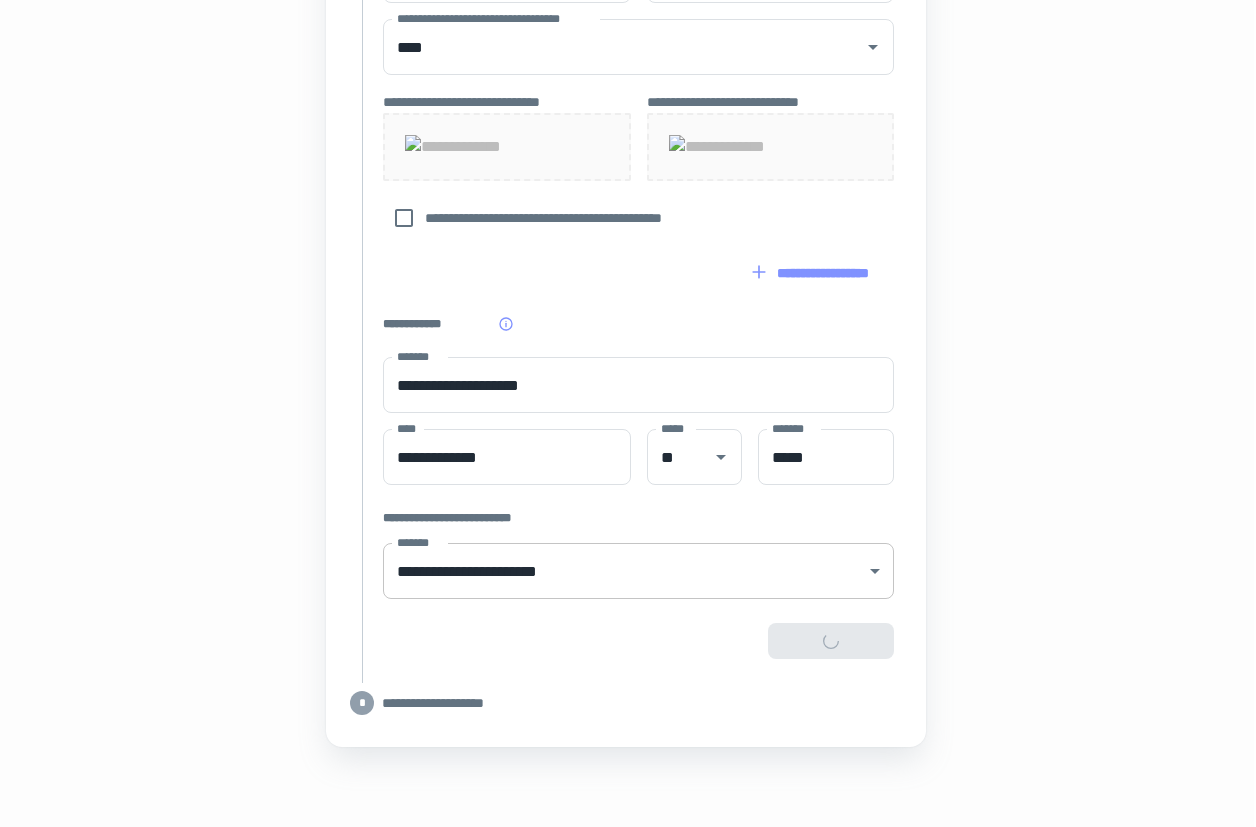 type on "**********" 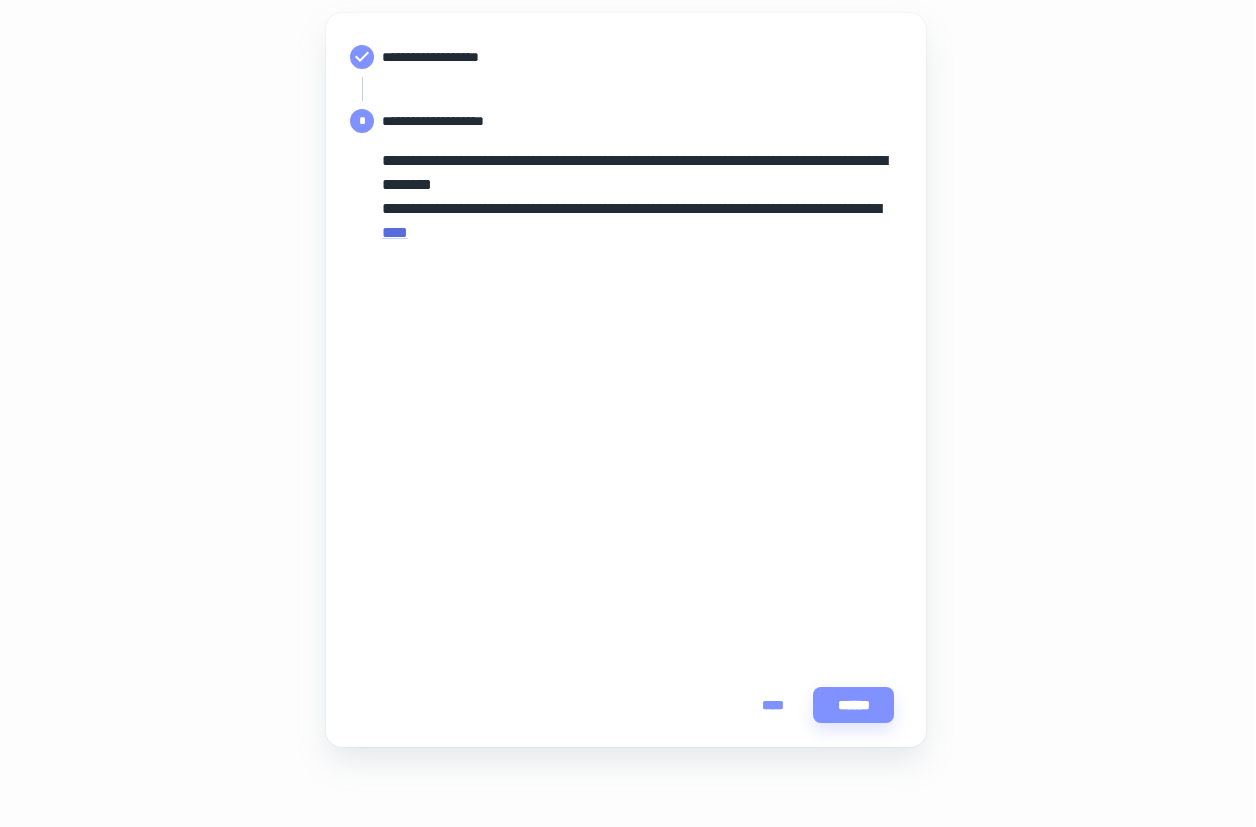 scroll, scrollTop: 231, scrollLeft: 2, axis: both 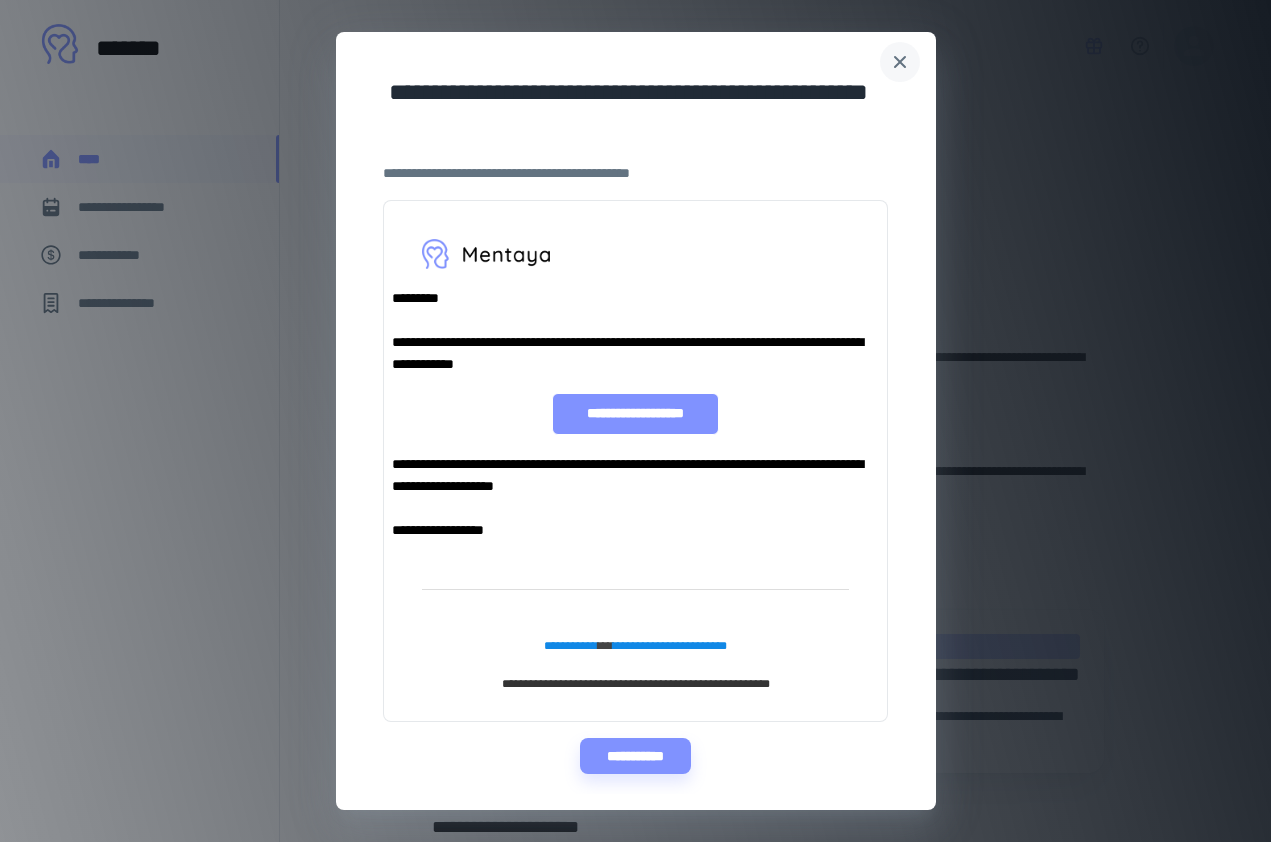 click 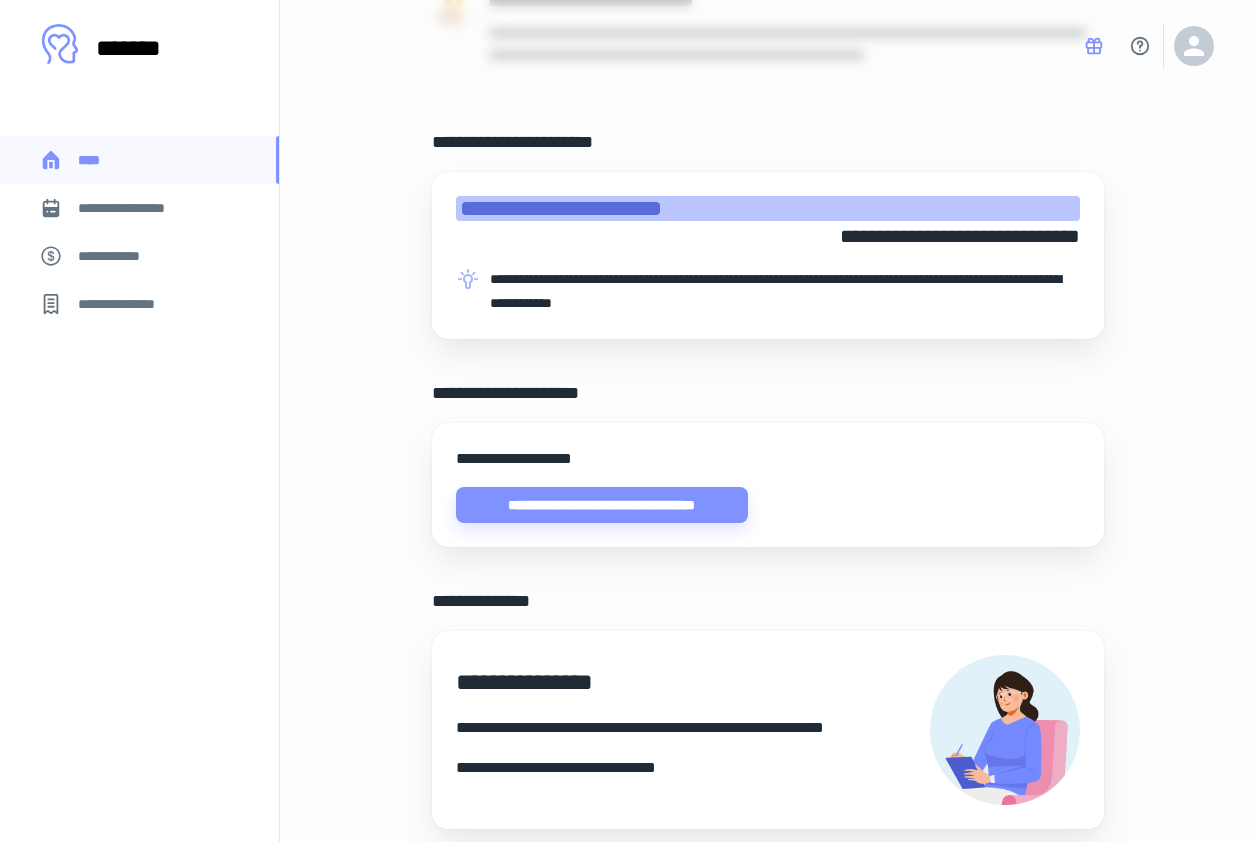 scroll, scrollTop: 438, scrollLeft: 0, axis: vertical 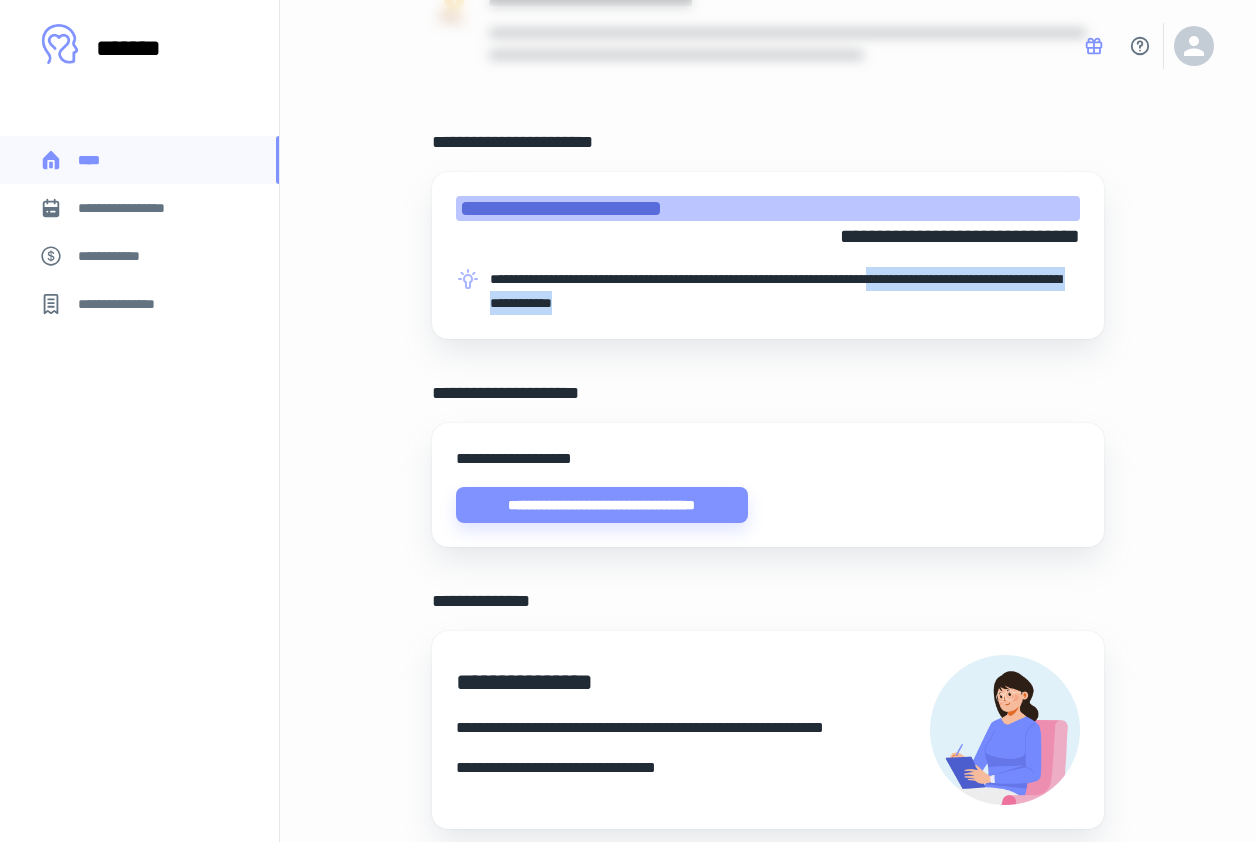 drag, startPoint x: 986, startPoint y: 275, endPoint x: 1008, endPoint y: 337, distance: 65.78754 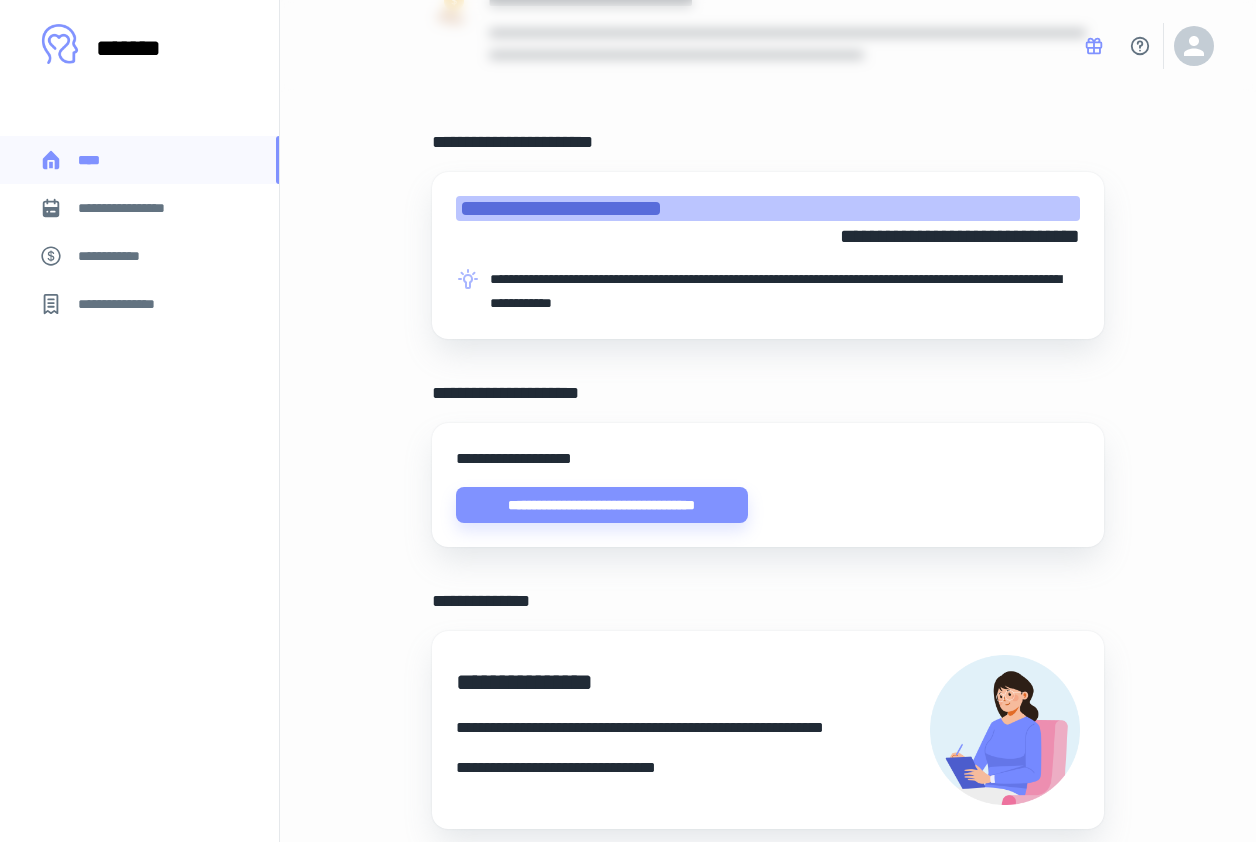 click on "**********" at bounding box center (768, 401) 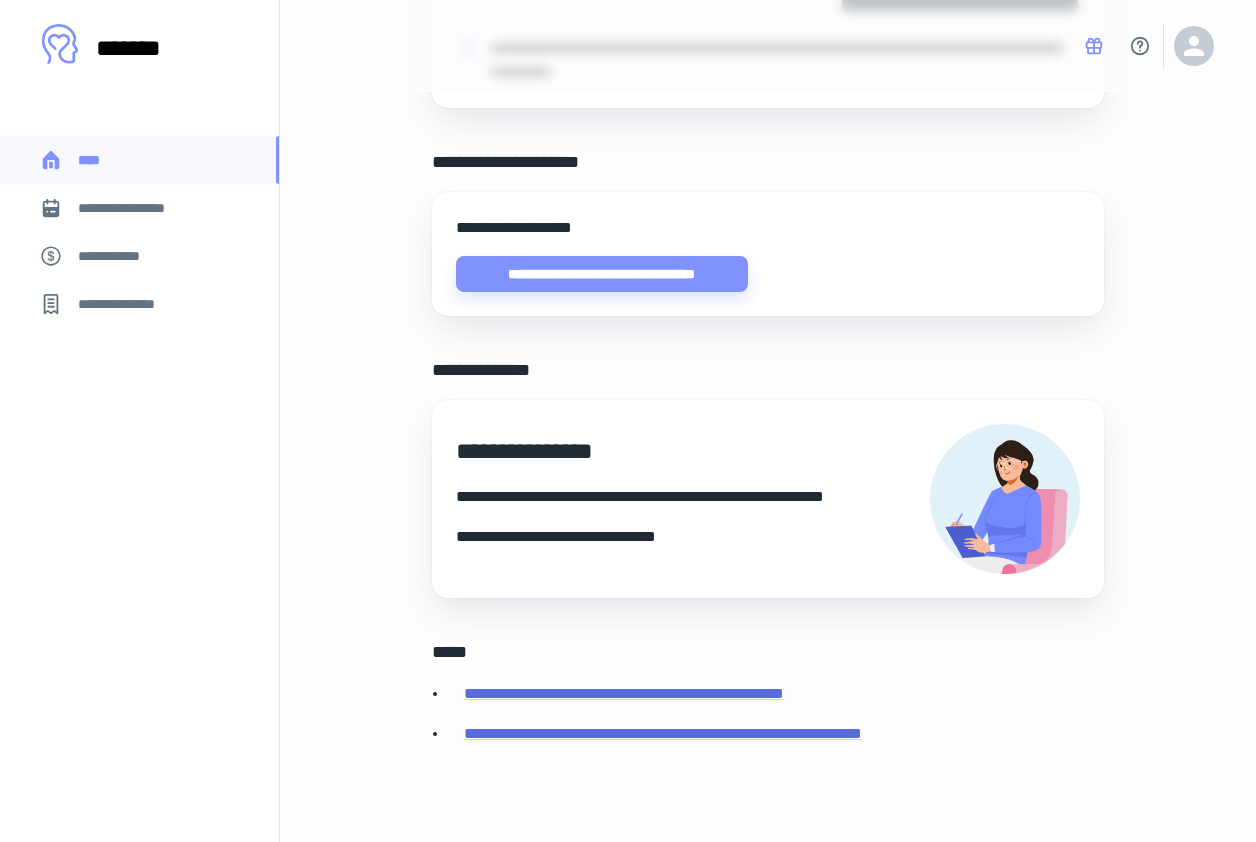 scroll, scrollTop: 669, scrollLeft: 0, axis: vertical 